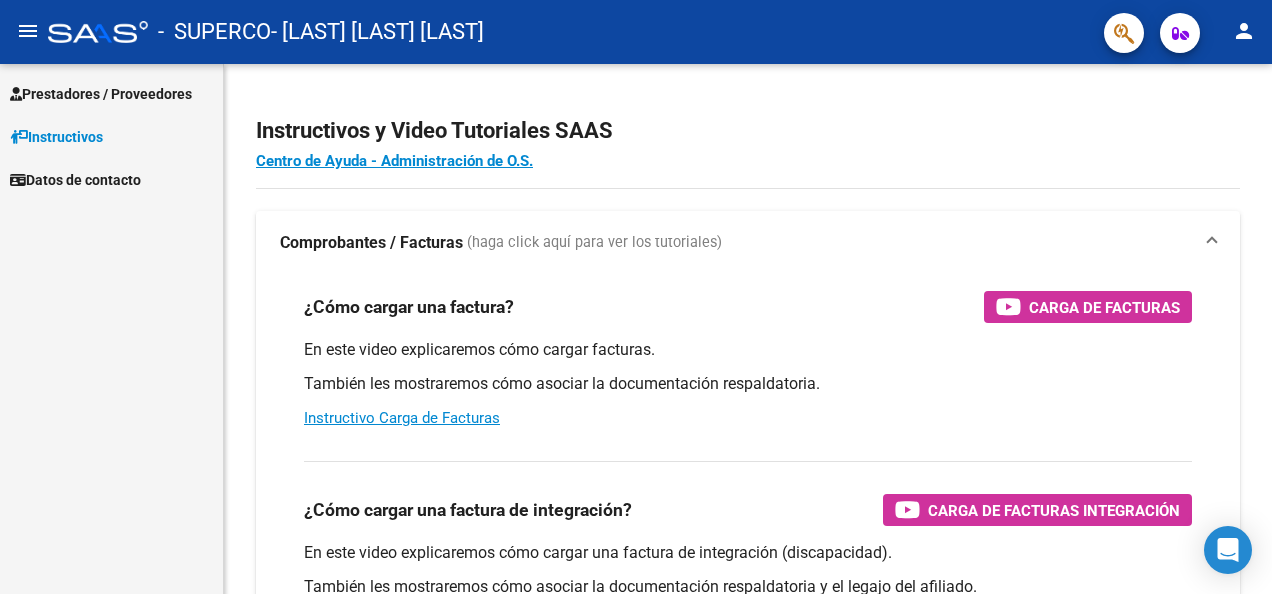 scroll, scrollTop: 0, scrollLeft: 0, axis: both 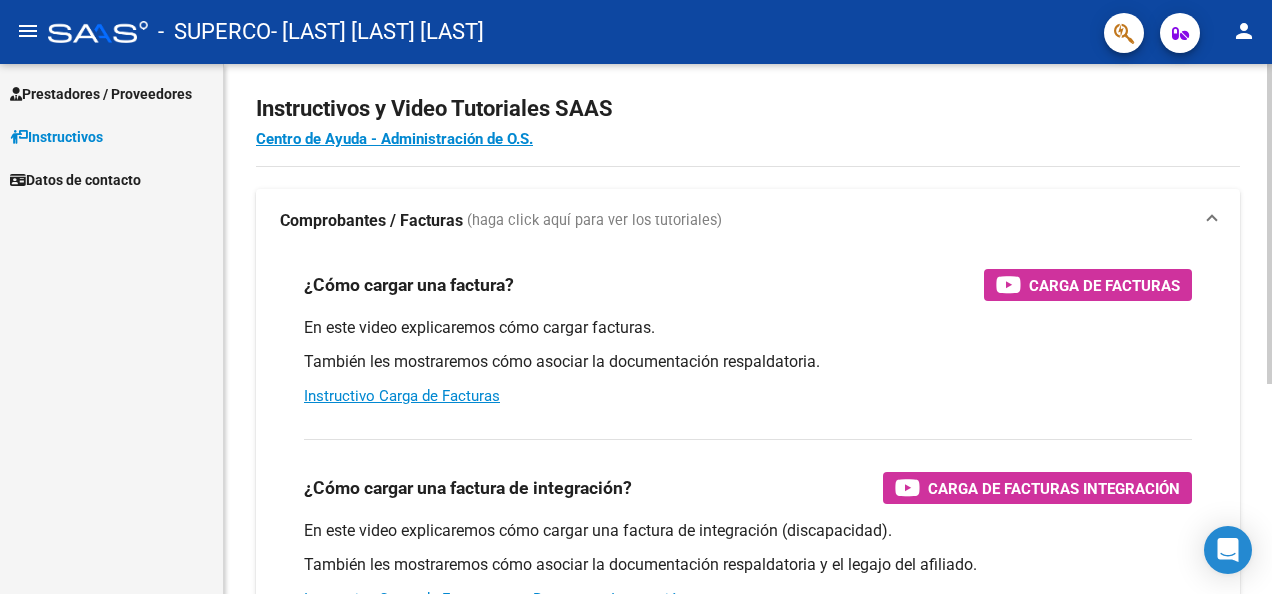 click on "menu -   SUPERCO   - [LAST] [LAST] [LAST] person    Prestadores / Proveedores Facturas - Listado/Carga Facturas - Documentación Prestadores - Listado    Instructivos    Datos de contacto Instructivos y Video Tutoriales SAAS Centro de Ayuda - Administración de O.S. Comprobantes / Facturas     (haga click aquí para ver los tutoriales) ¿Cómo cargar una factura?    Carga de Facturas En este video explicaremos cómo cargar facturas. También les mostraremos cómo asociar la documentación respaldatoria. Instructivo Carga de Facturas ¿Cómo cargar una factura de integración?    Carga de Facturas Integración En este video explicaremos cómo cargar una factura de integración (discapacidad). También les mostraremos cómo asociar la documentación respaldatoria y el legajo del afiliado. Instructivo Carga de Facturas con Recupero x Integración ¿Cómo editar una factura de integración?    Edición de Facturas de integración Today Notifications people Social Ligula Purus Adipiscing info" at bounding box center (636, 297) 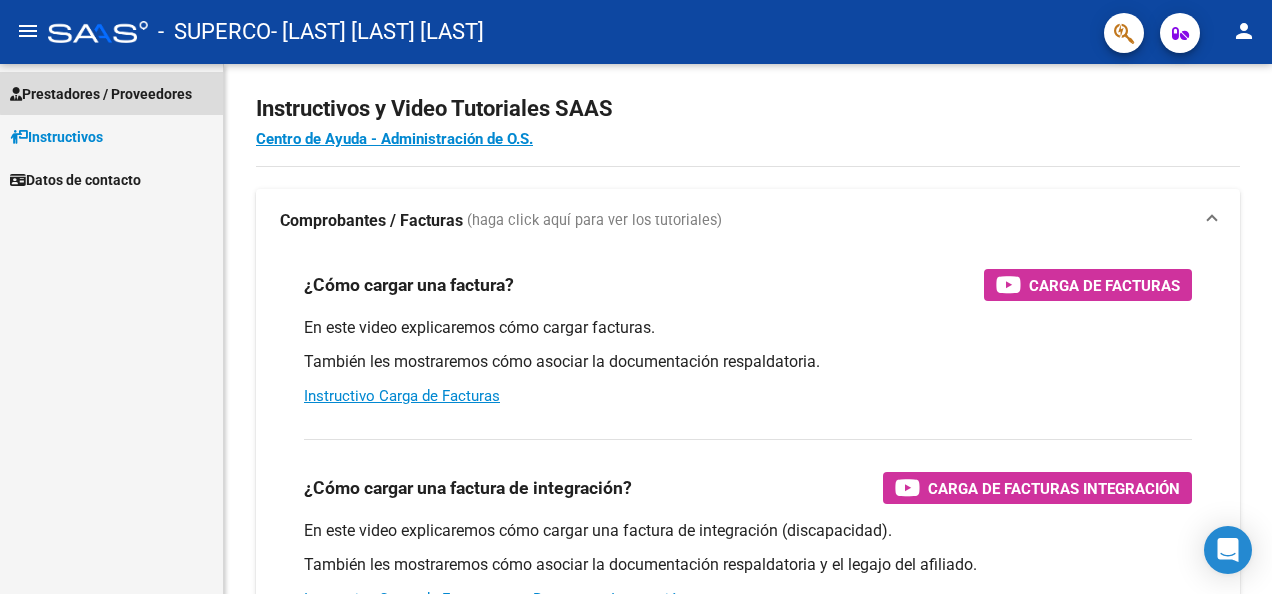 click on "Prestadores / Proveedores" at bounding box center [101, 94] 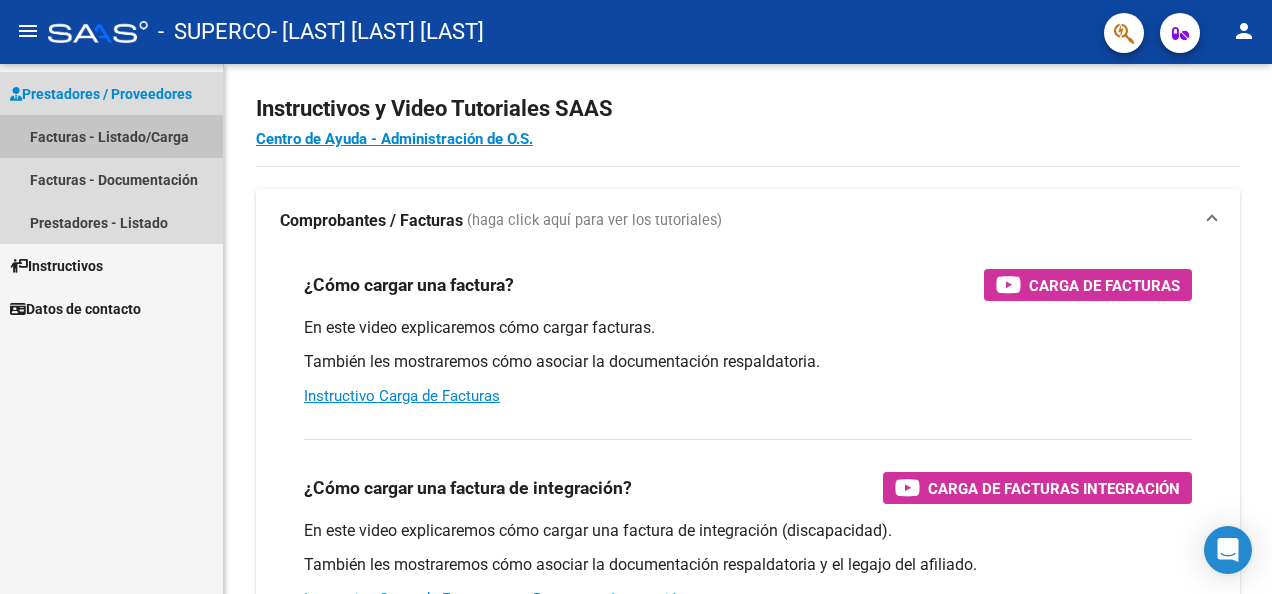 click on "Facturas - Listado/Carga" at bounding box center [111, 136] 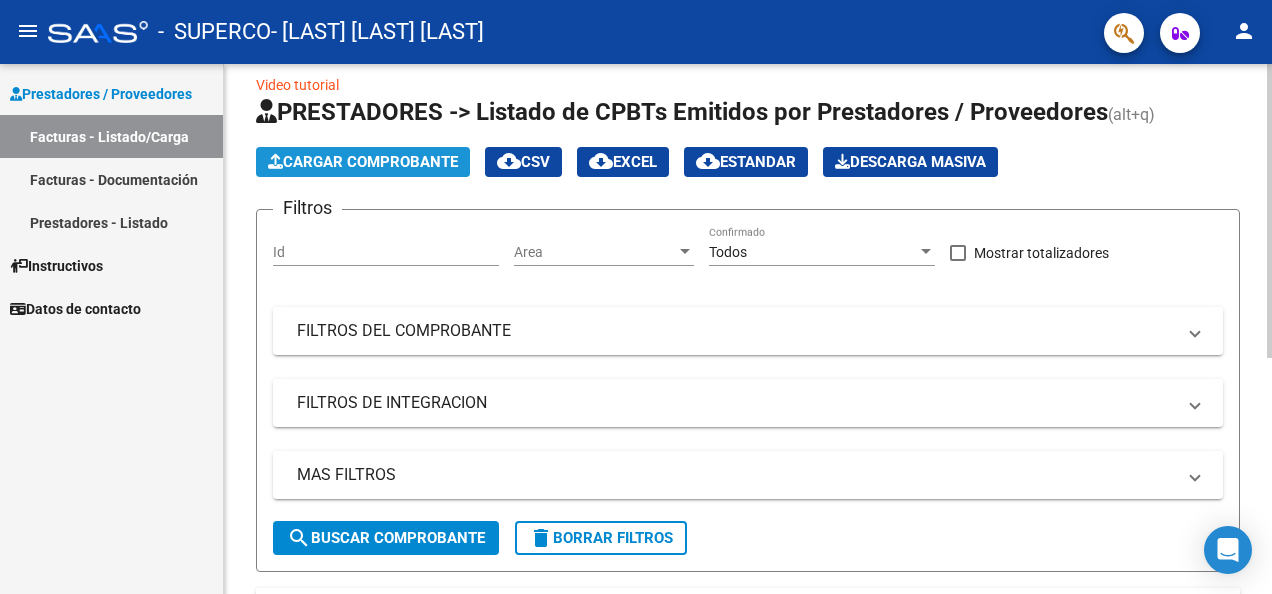 click on "Cargar Comprobante" 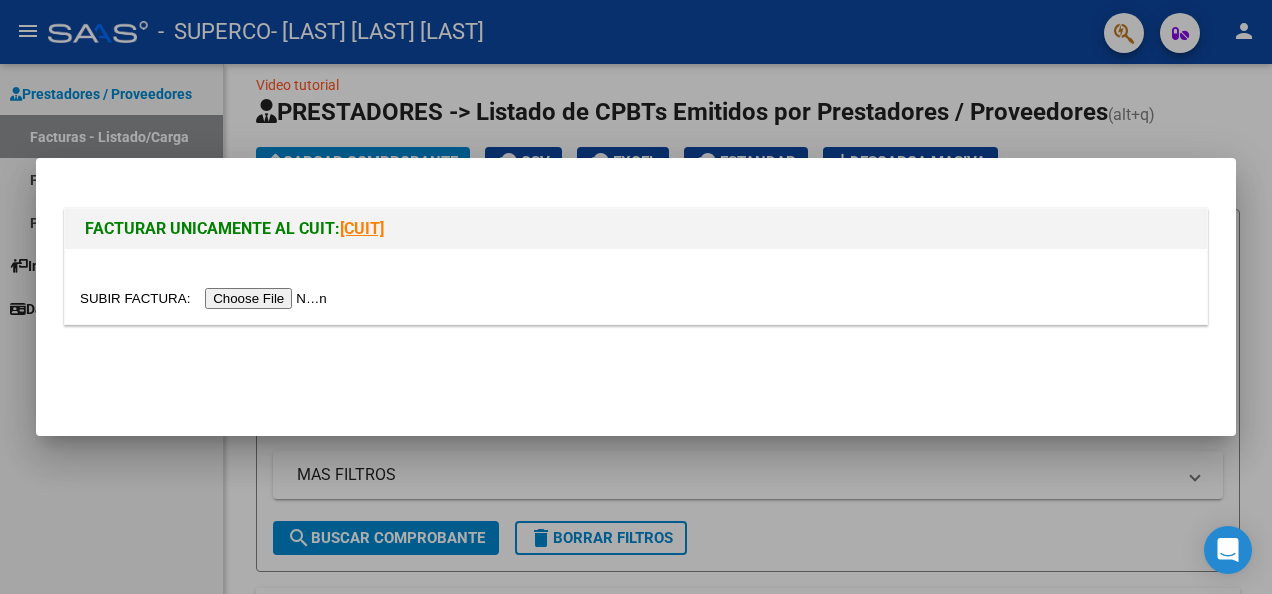 click at bounding box center (206, 298) 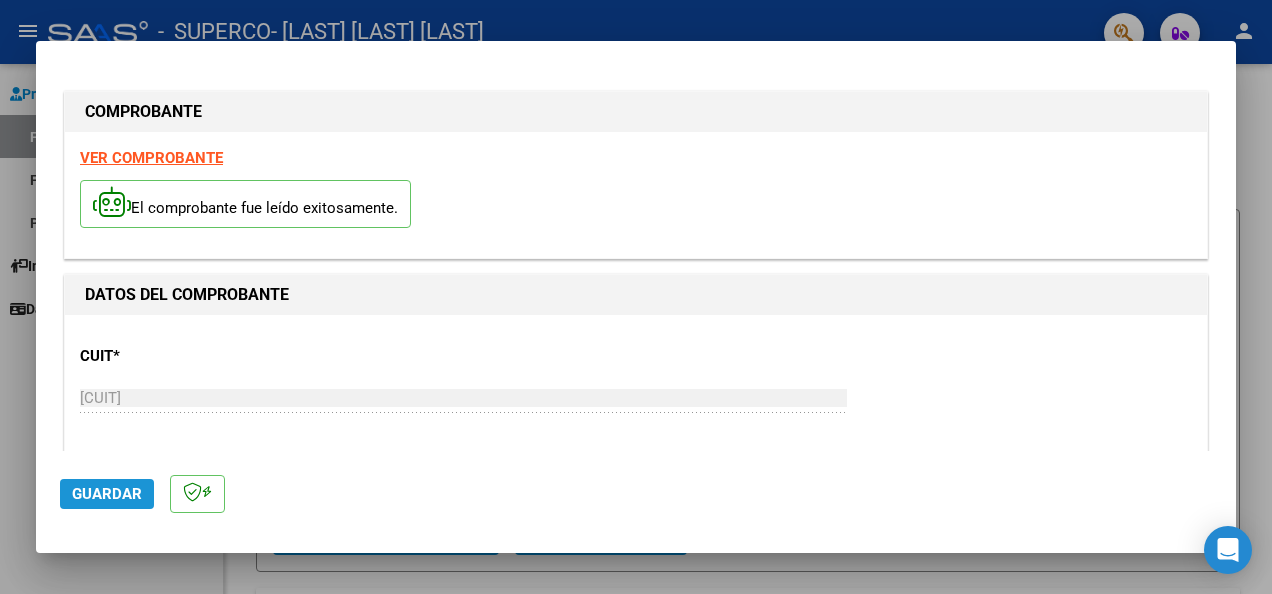 click on "Guardar" 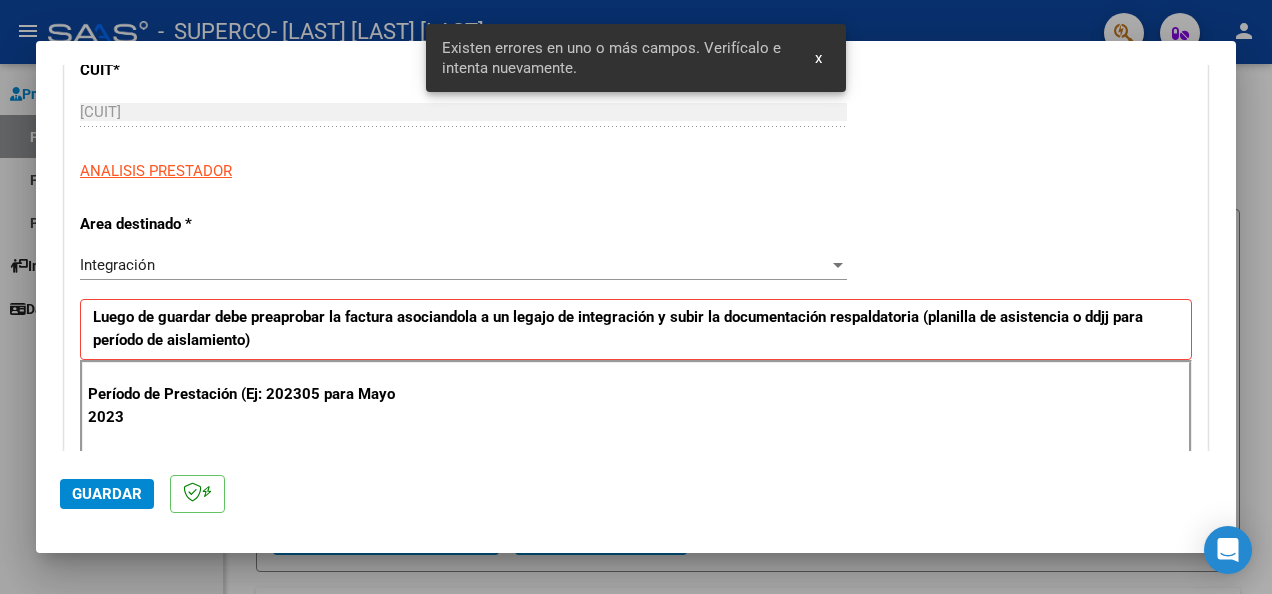 scroll, scrollTop: 462, scrollLeft: 0, axis: vertical 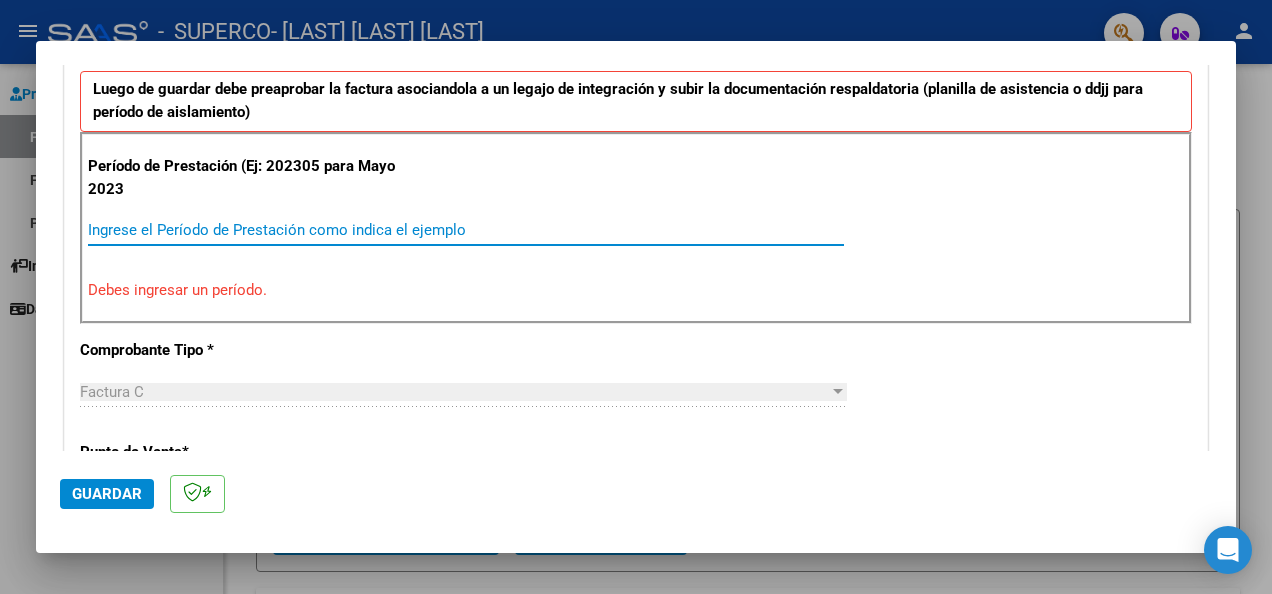 click on "Ingrese el Período de Prestación como indica el ejemplo" at bounding box center [466, 230] 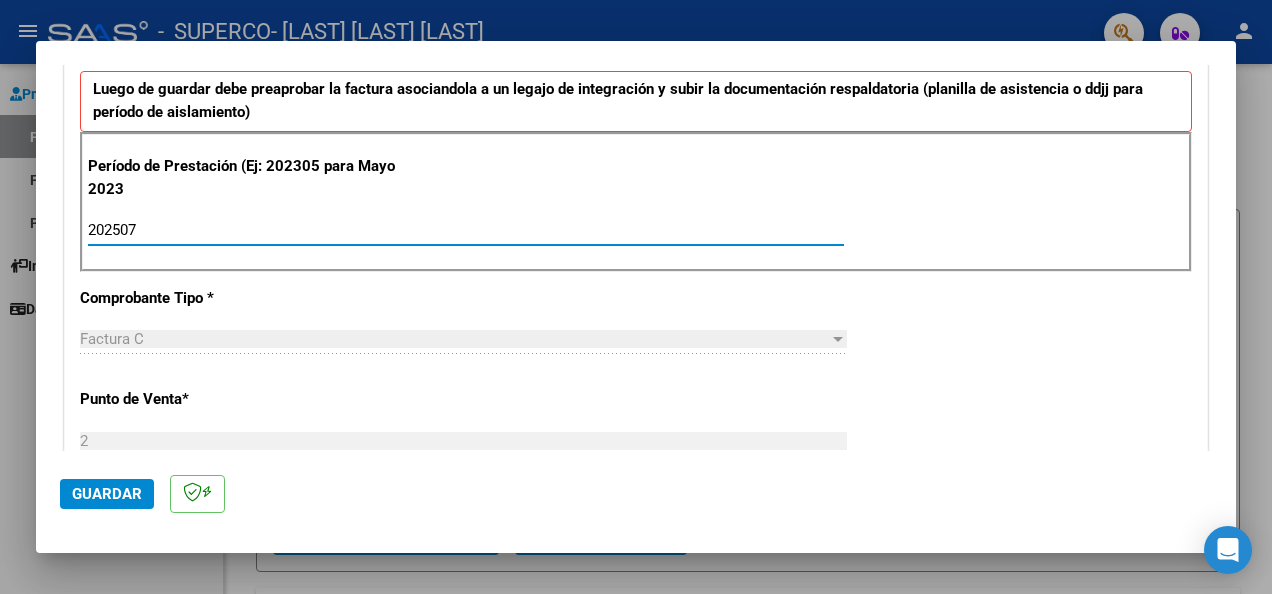 type on "202507" 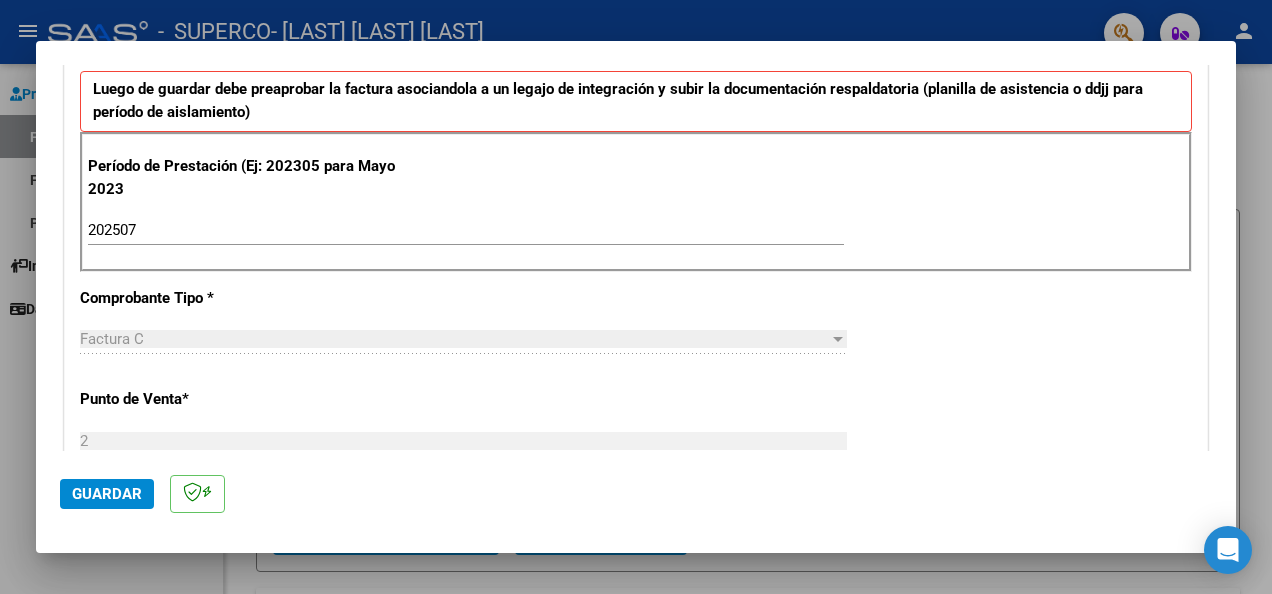 click on "Factura C" at bounding box center [454, 339] 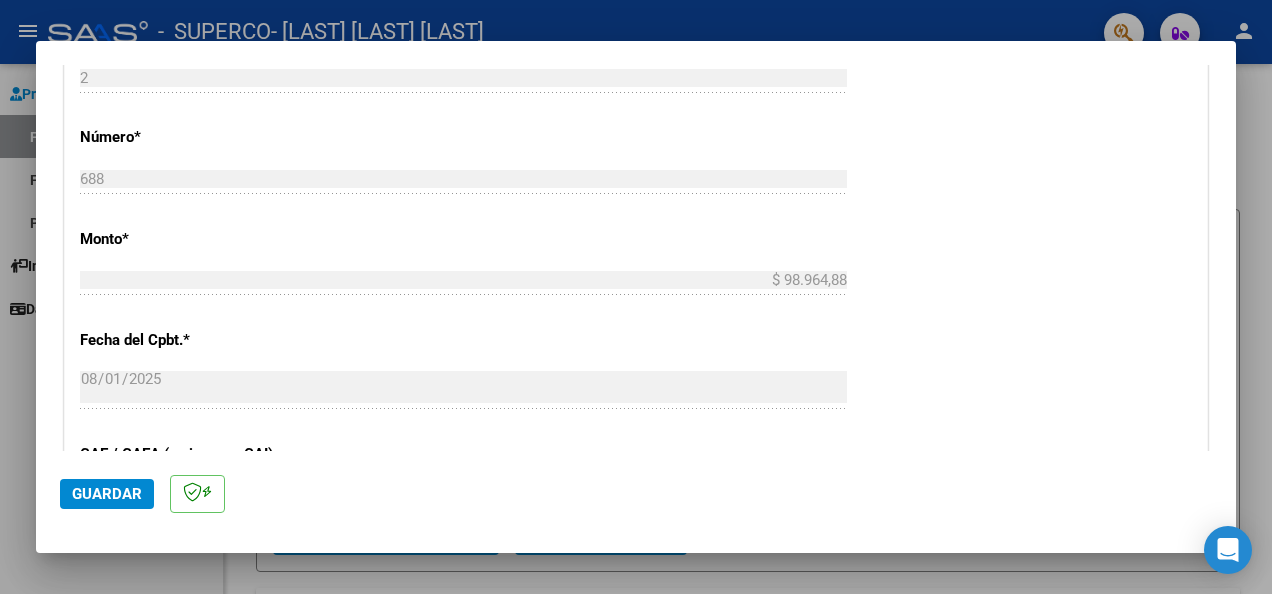 scroll, scrollTop: 870, scrollLeft: 0, axis: vertical 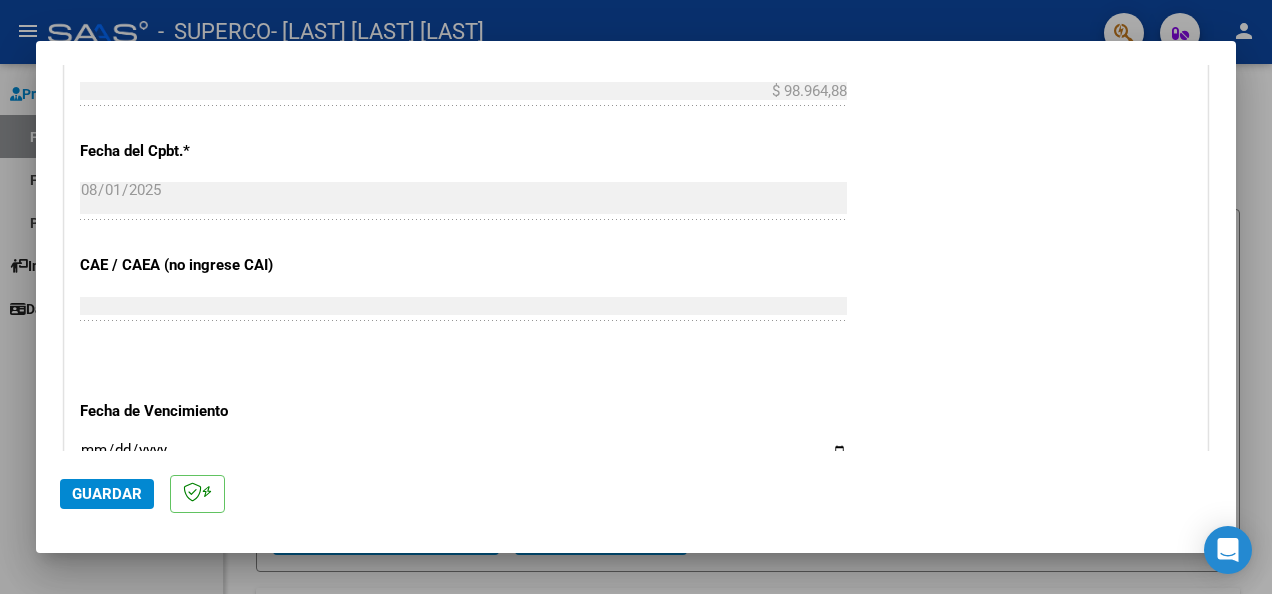 click on "Ingresar la fecha" at bounding box center (463, 458) 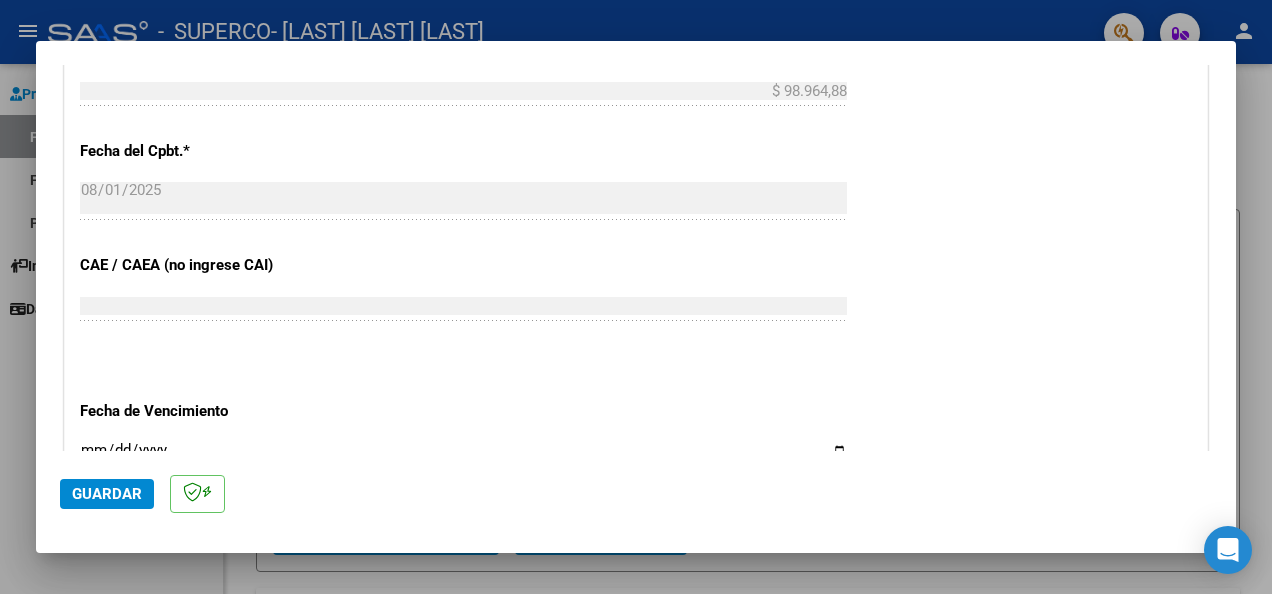 click on "Ingresar la fecha" at bounding box center [463, 458] 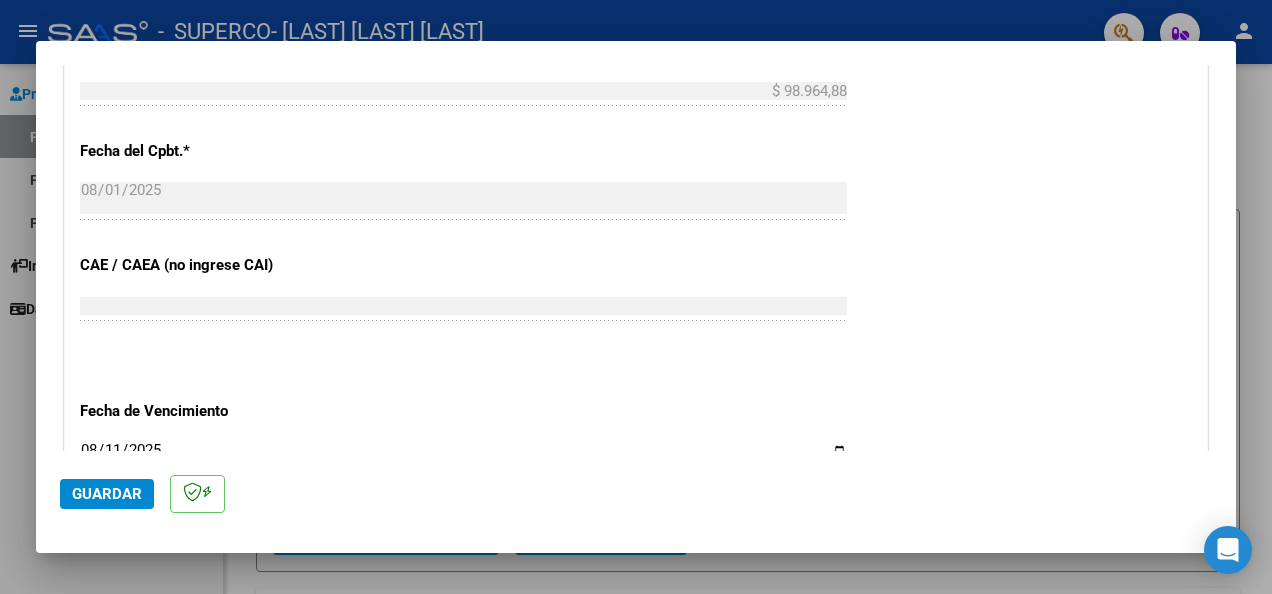 type on "2025-08-11" 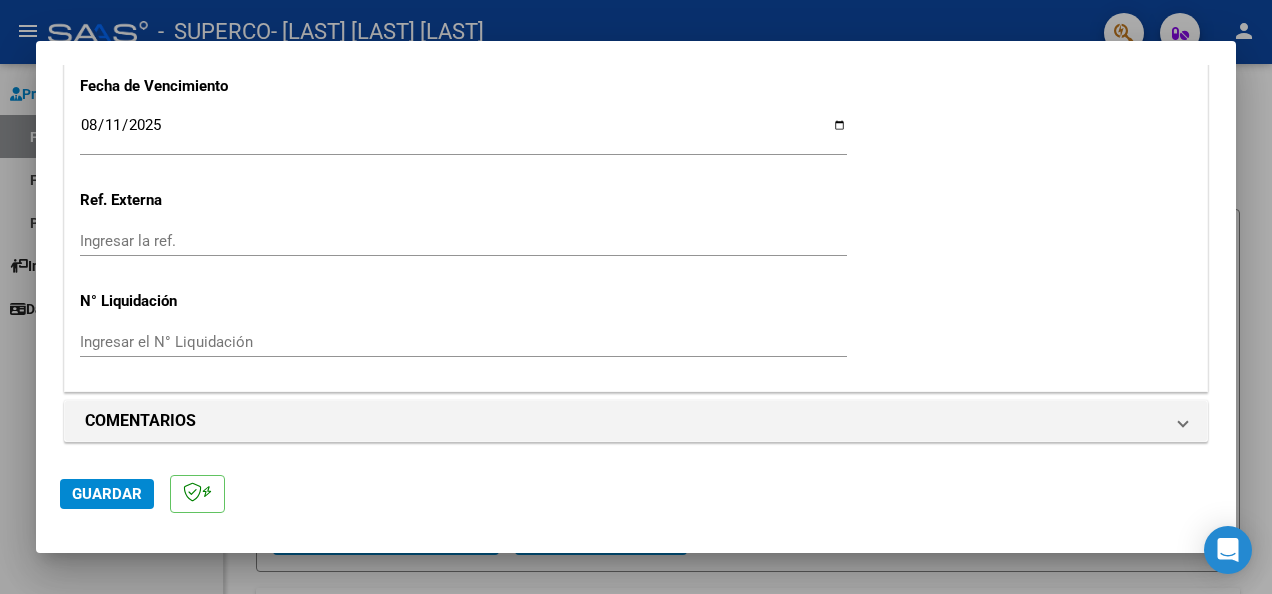scroll, scrollTop: 1392, scrollLeft: 0, axis: vertical 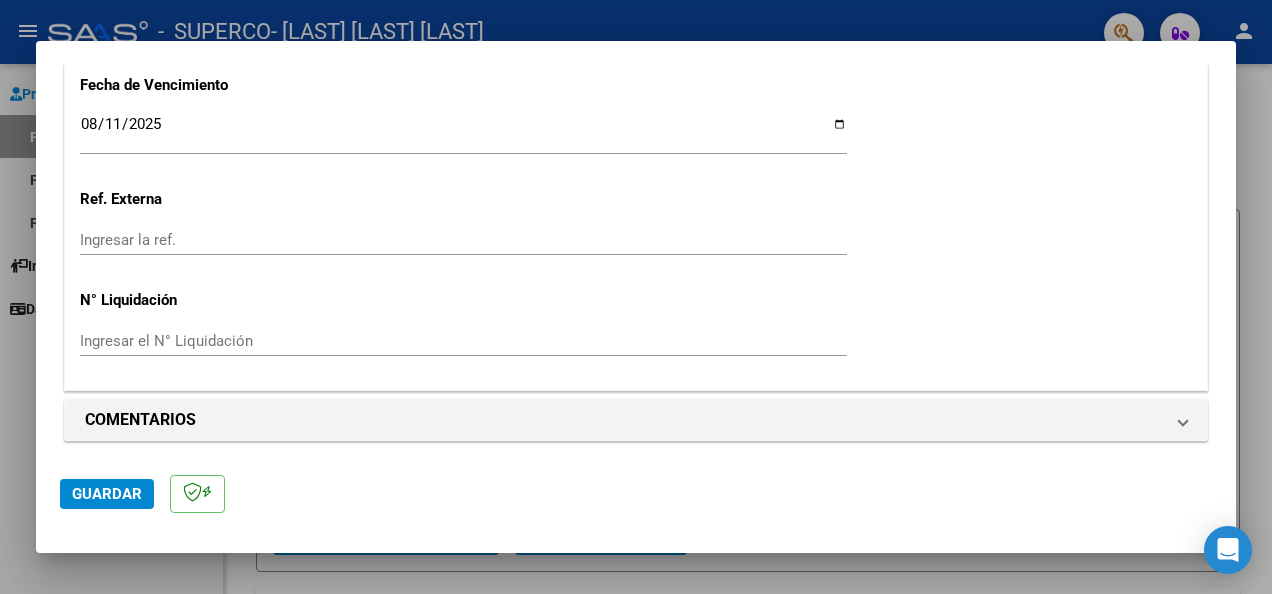 click on "Ingresar el N° Liquidación" at bounding box center [463, 341] 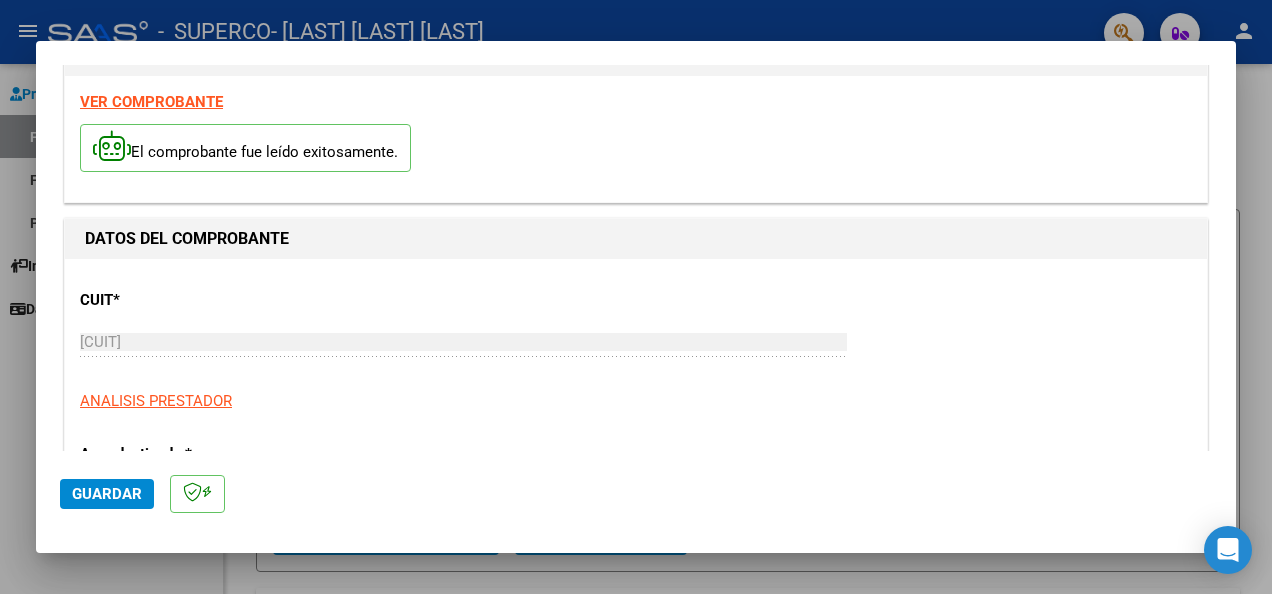 scroll, scrollTop: 0, scrollLeft: 0, axis: both 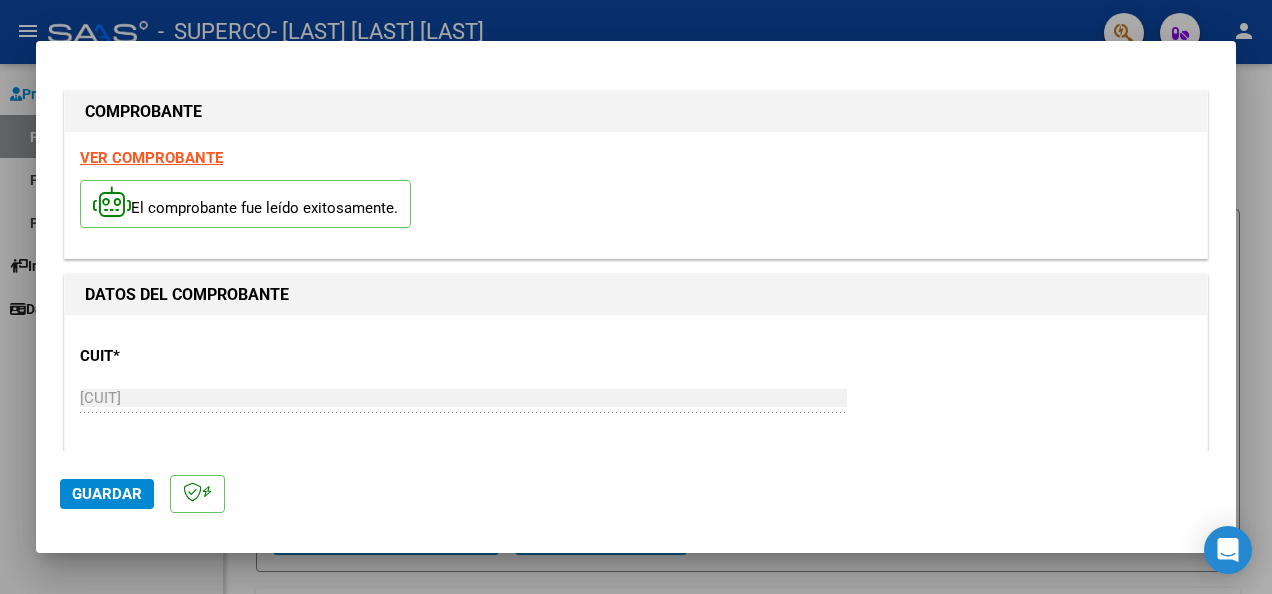 click at bounding box center [636, 297] 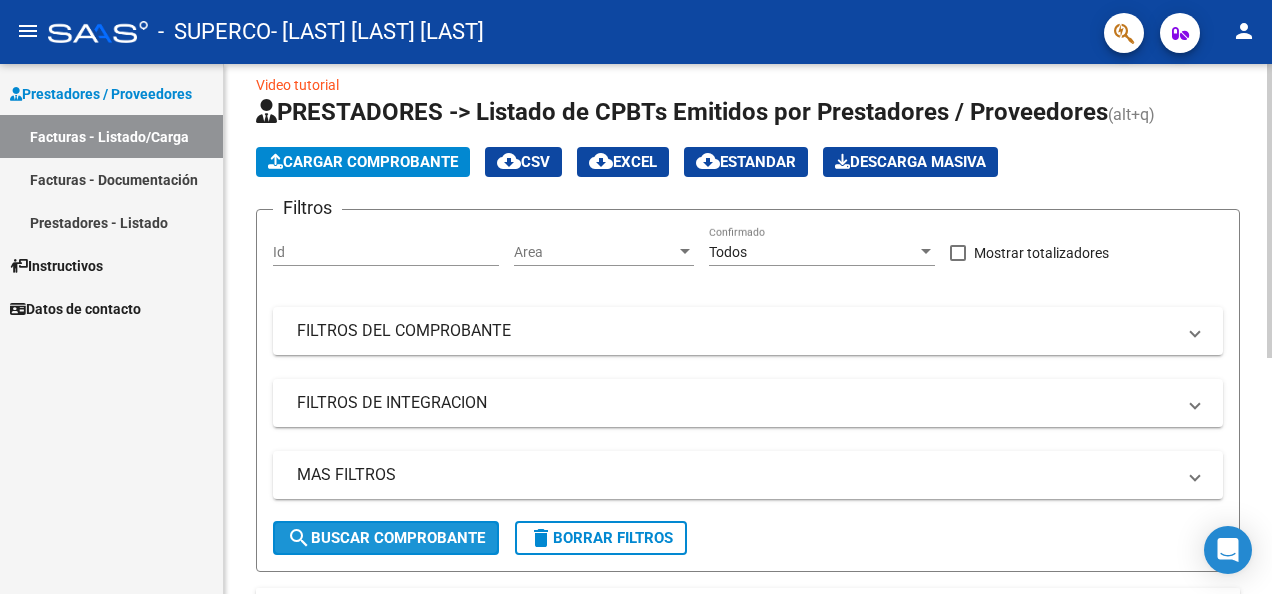 click on "search  Buscar Comprobante" 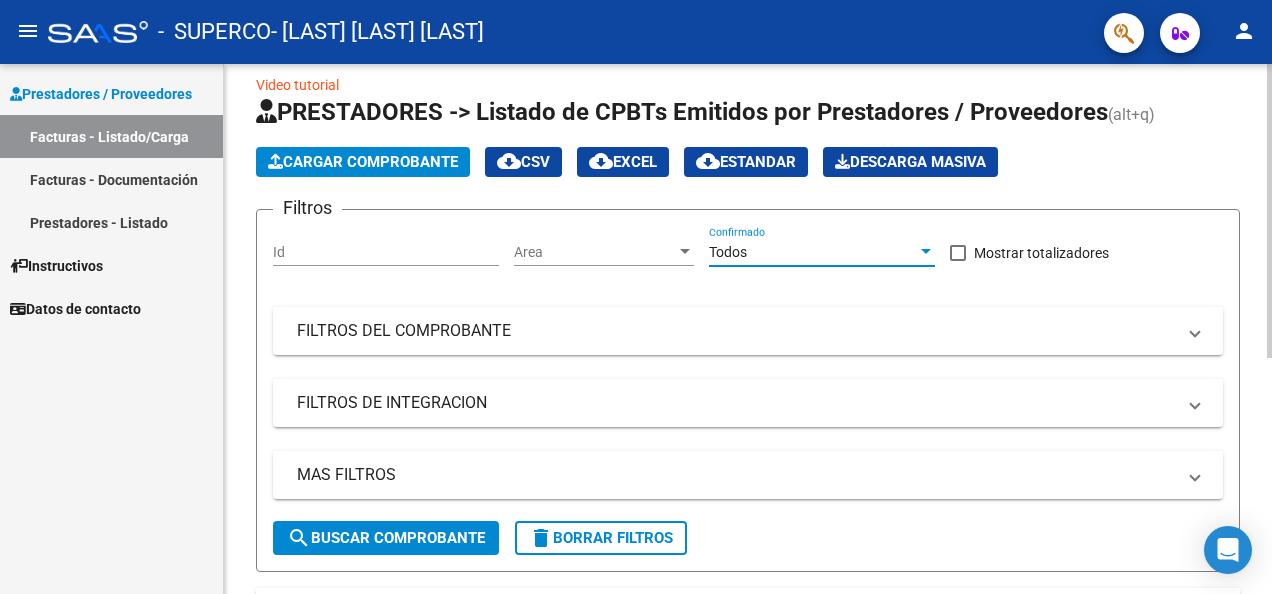click at bounding box center (926, 252) 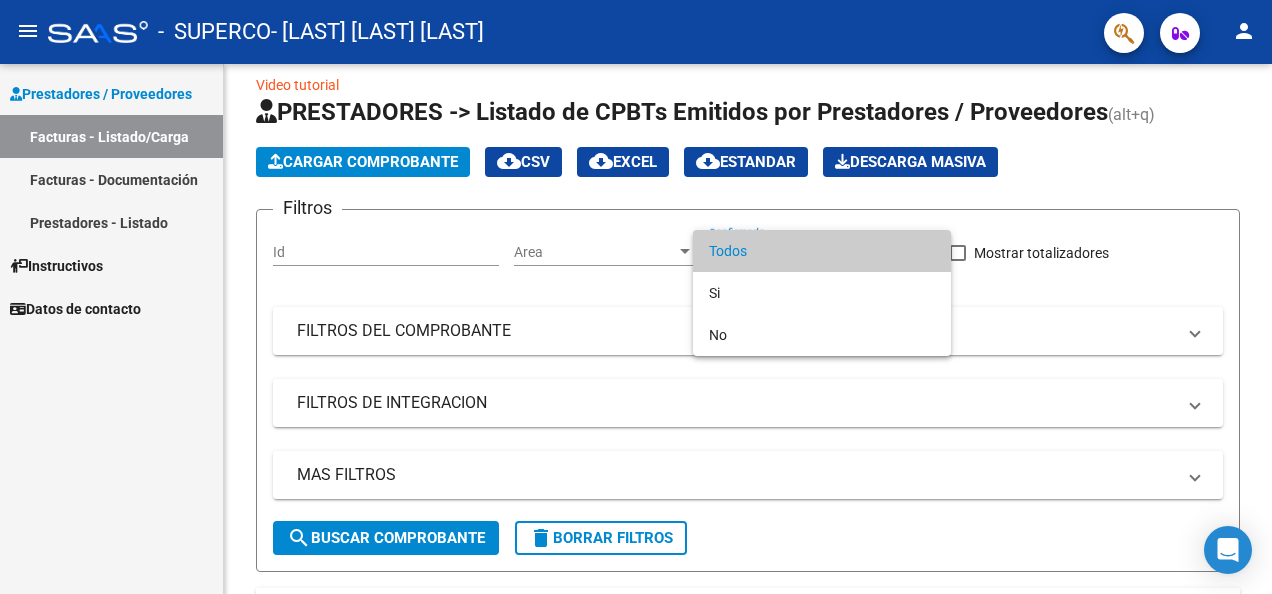 click at bounding box center [636, 297] 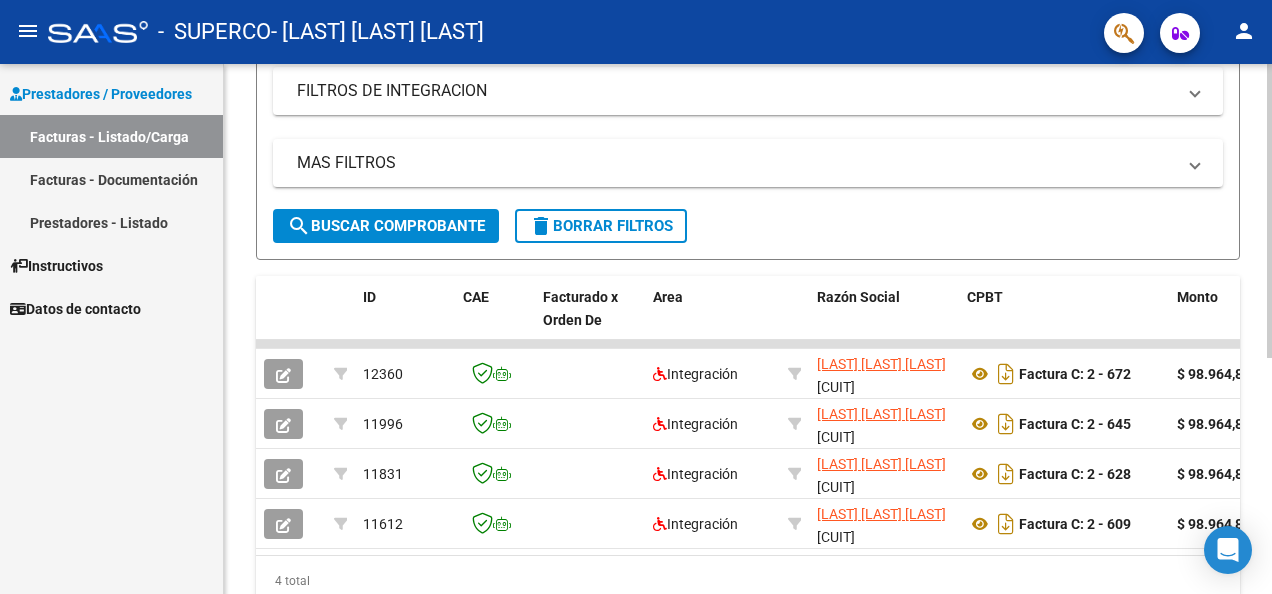 scroll, scrollTop: 332, scrollLeft: 0, axis: vertical 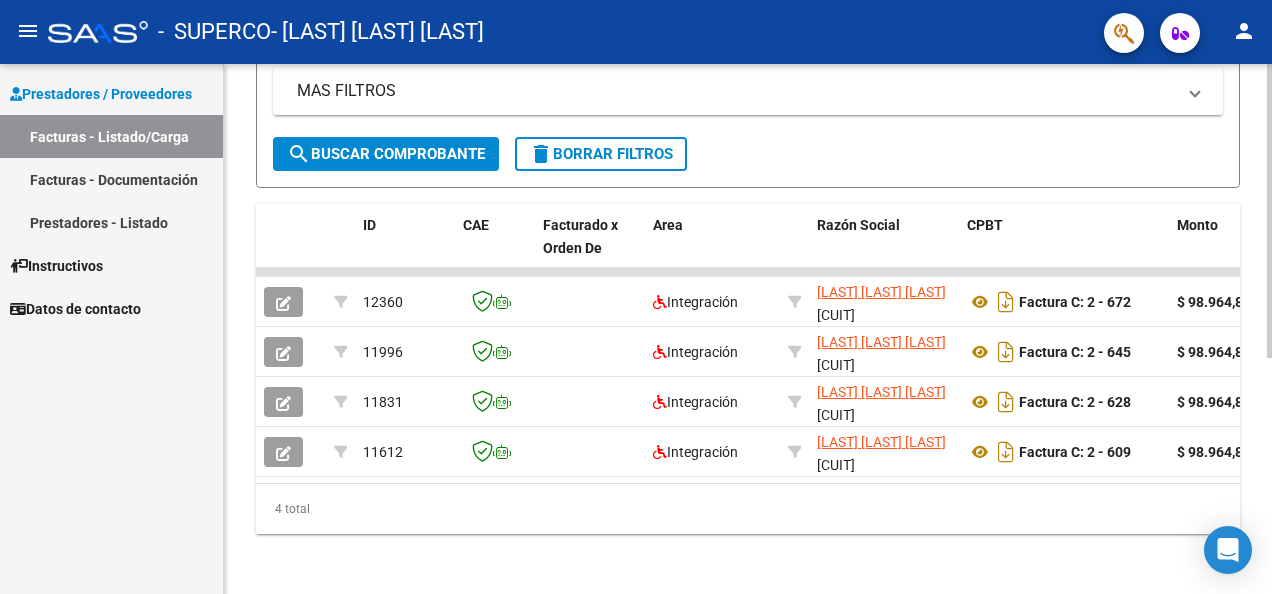 click on "menu -   SUPERCO   - [LAST] [LAST] [LAST] person    Prestadores / Proveedores Facturas - Listado/Carga Facturas - Documentación Prestadores - Listado    Instructivos    Datos de contacto  Video tutorial   PRESTADORES -> Listado de CPBTs Emitidos por Prestadores / Proveedores (alt+q)   Cargar Comprobante
cloud_download  CSV  cloud_download  EXCEL  cloud_download  Estandar   Descarga Masiva
Filtros Id Area Area Todos Confirmado   Mostrar totalizadores   FILTROS DEL COMPROBANTE  Comprobante Tipo Comprobante Tipo Start date – End date Fec. Comprobante Desde / Hasta Días Emisión Desde(cant. días) Días Emisión Hasta(cant. días) CUIT / Razón Social Pto. Venta Nro. Comprobante Código SSS CAE Válido CAE Válido Todos Cargado Módulo Hosp. Todos Tiene facturacion Apócrifa Hospital Refes  FILTROS DE INTEGRACION  Período De Prestación Campos del Archivo de Rendición Devuelto x SSS (dr_envio) Todos Rendido x SSS (dr_envio) Tipo de Registro Tipo de Registro Período Presentación Todos –" at bounding box center (636, 297) 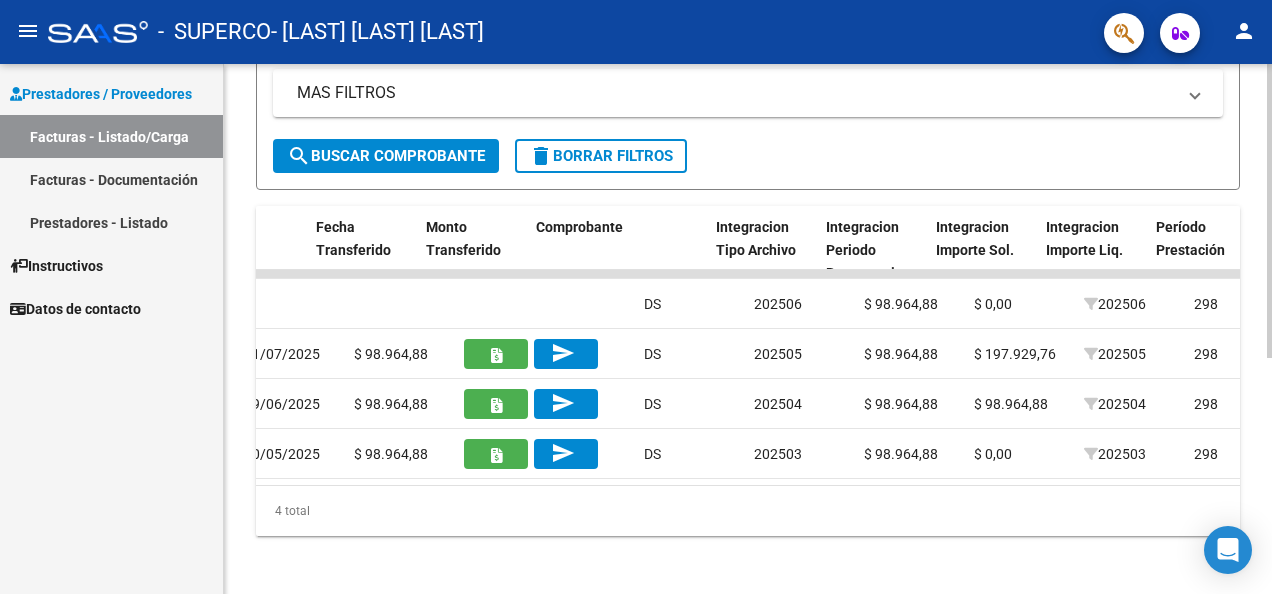 scroll, scrollTop: 0, scrollLeft: 1706, axis: horizontal 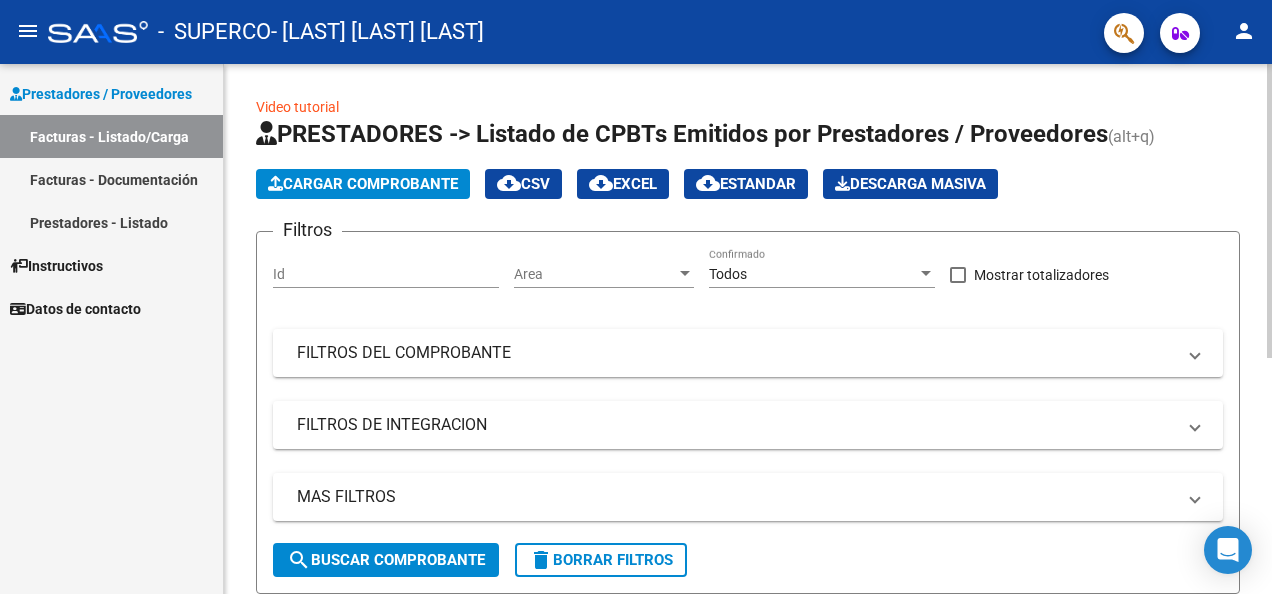 click on "menu -   SUPERCO   - [LAST] [LAST] [LAST] person    Prestadores / Proveedores Facturas - Listado/Carga Facturas - Documentación Prestadores - Listado    Instructivos    Datos de contacto  Video tutorial   PRESTADORES -> Listado de CPBTs Emitidos por Prestadores / Proveedores (alt+q)   Cargar Comprobante
cloud_download  CSV  cloud_download  EXCEL  cloud_download  Estandar   Descarga Masiva
Filtros Id Area Area Todos Confirmado   Mostrar totalizadores   FILTROS DEL COMPROBANTE  Comprobante Tipo Comprobante Tipo Start date – End date Fec. Comprobante Desde / Hasta Días Emisión Desde(cant. días) Días Emisión Hasta(cant. días) CUIT / Razón Social Pto. Venta Nro. Comprobante Código SSS CAE Válido CAE Válido Todos Cargado Módulo Hosp. Todos Tiene facturacion Apócrifa Hospital Refes  FILTROS DE INTEGRACION  Período De Prestación Campos del Archivo de Rendición Devuelto x SSS (dr_envio) Todos Rendido x SSS (dr_envio) Tipo de Registro Tipo de Registro Período Presentación Todos –" at bounding box center (636, 297) 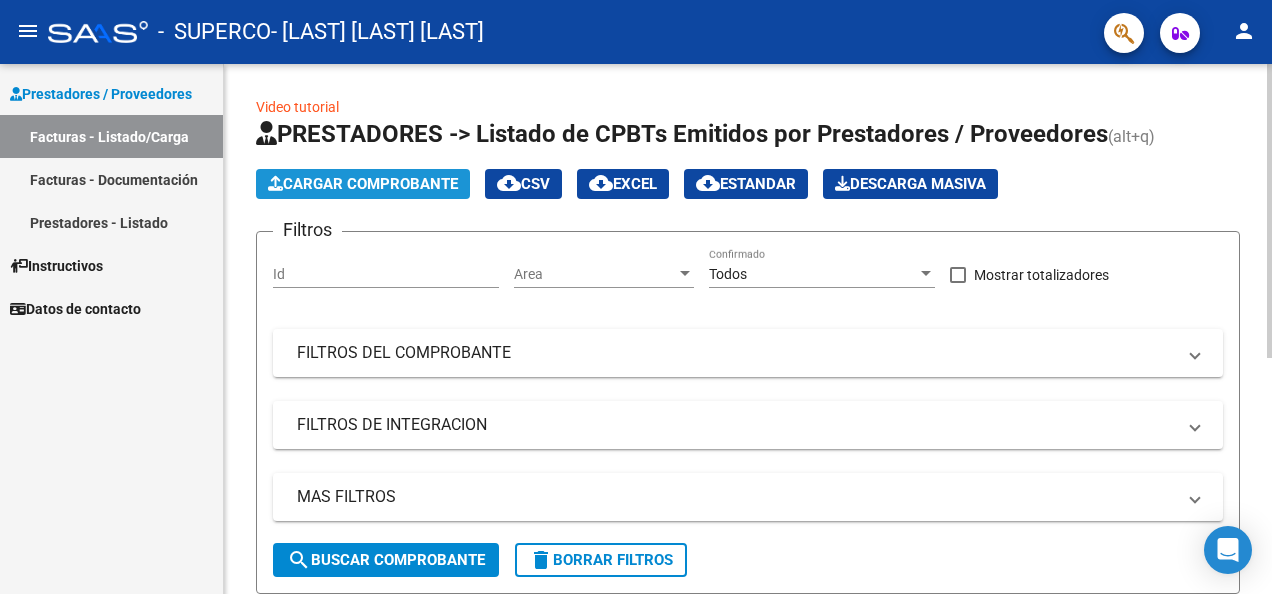 click on "Cargar Comprobante" 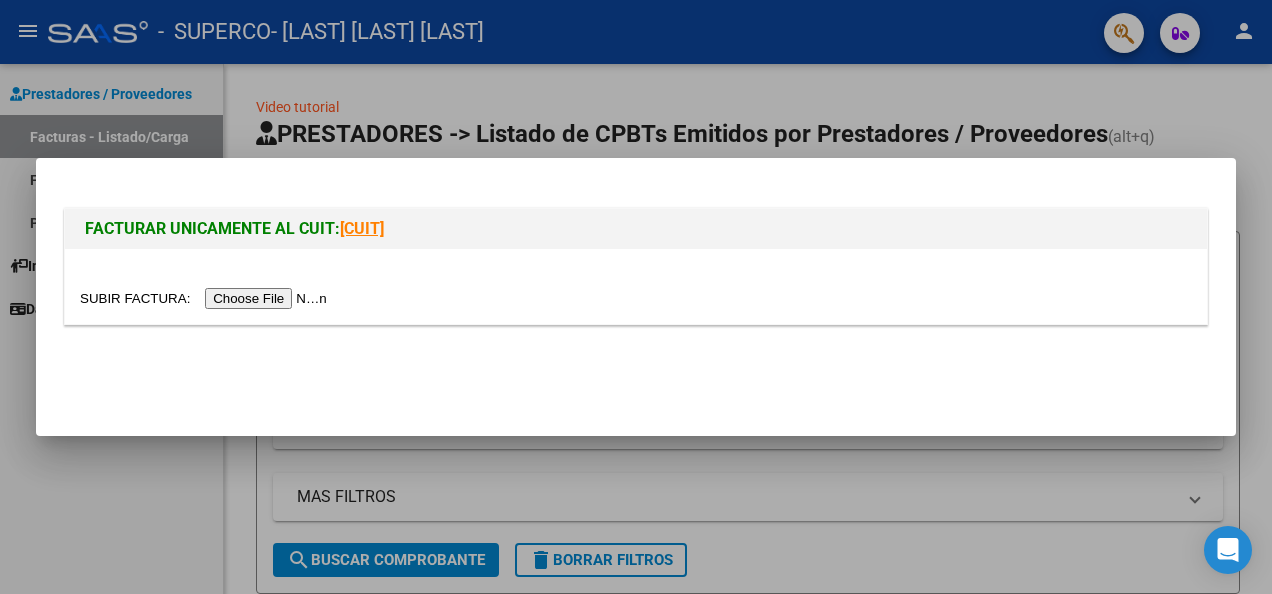 click at bounding box center (206, 298) 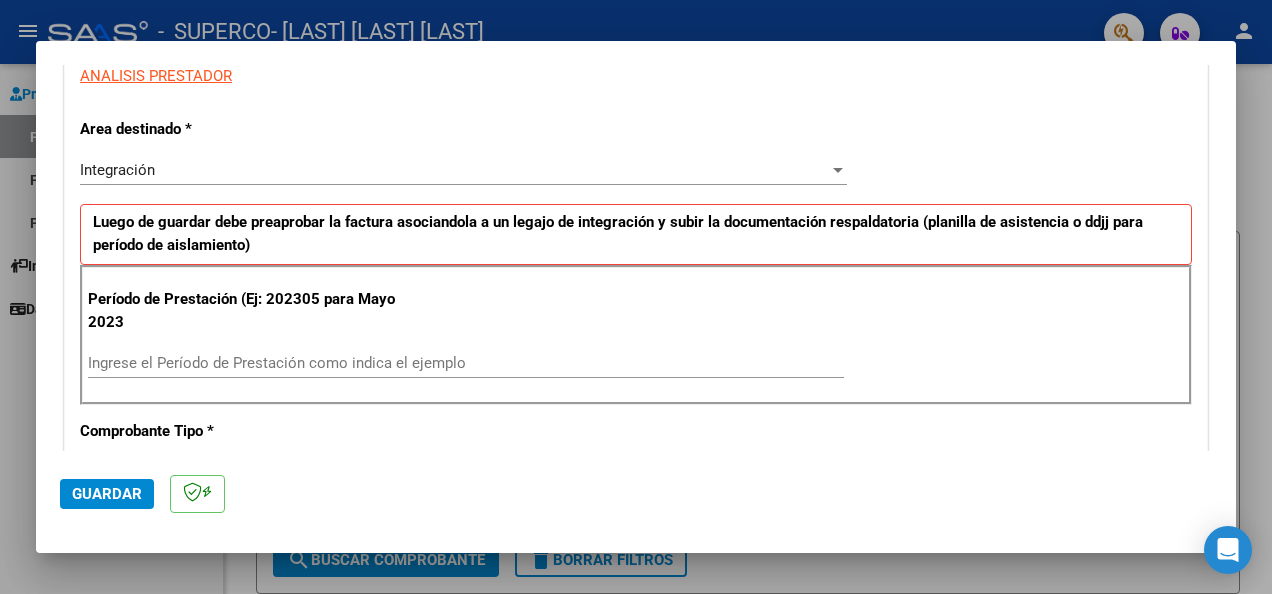 scroll, scrollTop: 406, scrollLeft: 0, axis: vertical 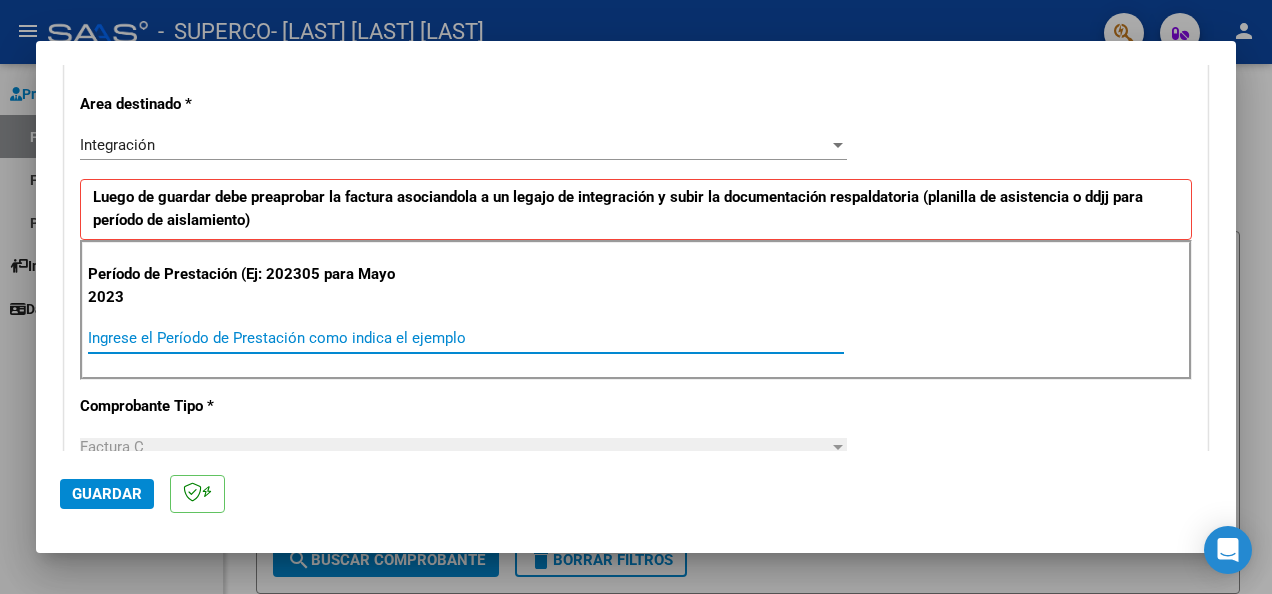 click on "Ingrese el Período de Prestación como indica el ejemplo" at bounding box center [466, 338] 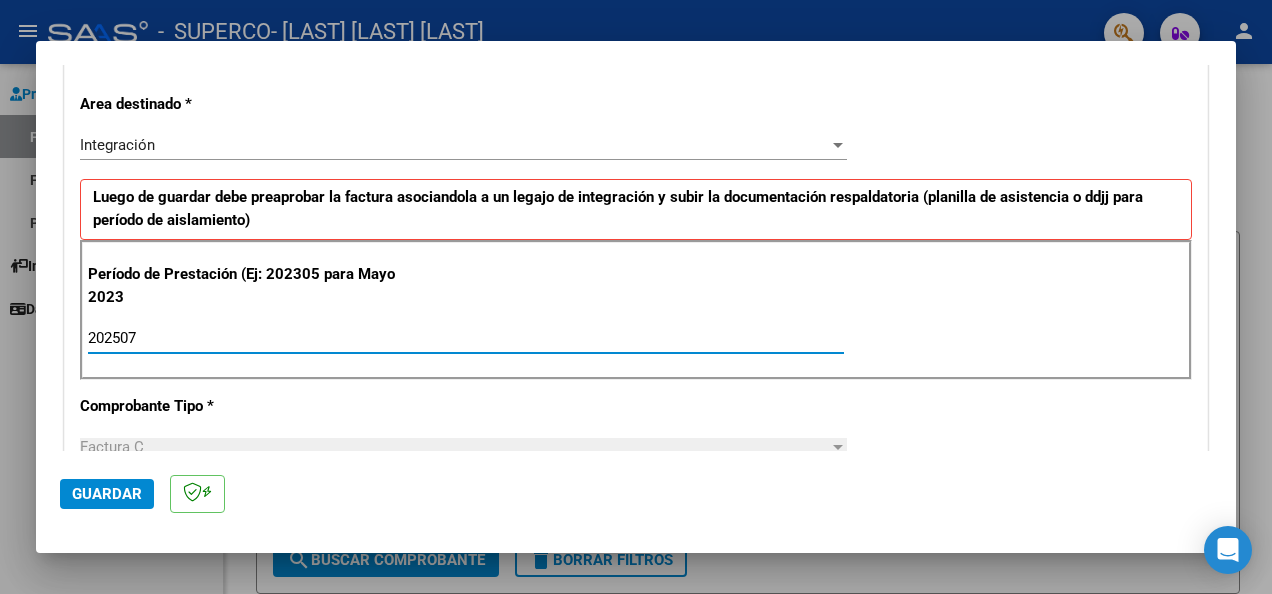 type on "202507" 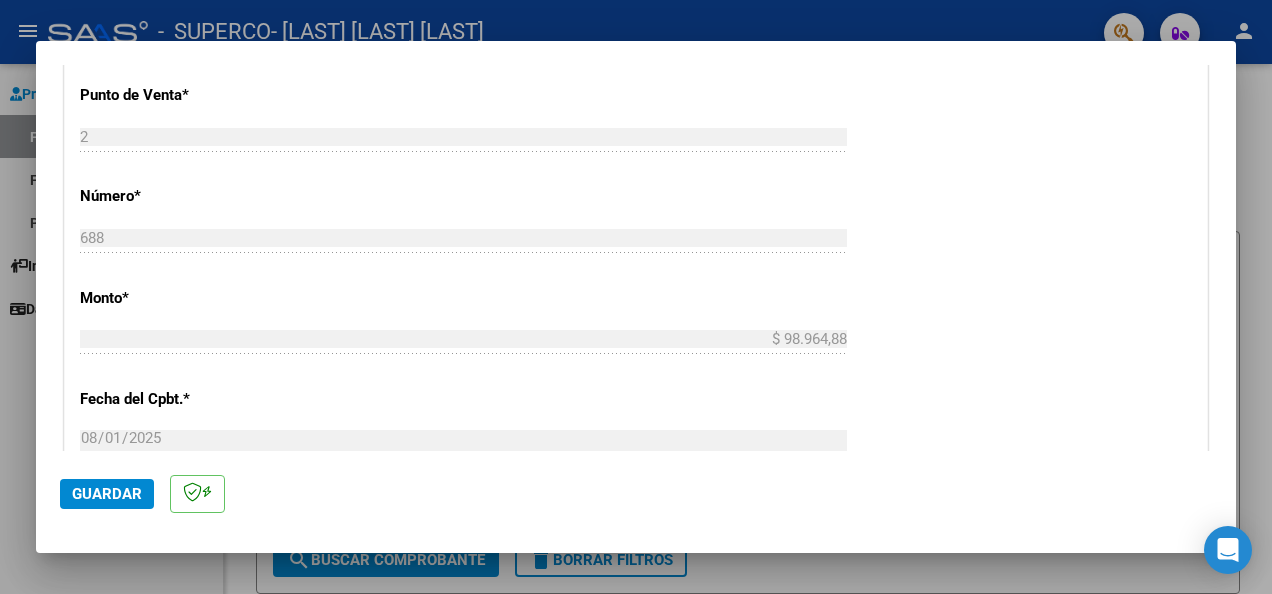 scroll, scrollTop: 846, scrollLeft: 0, axis: vertical 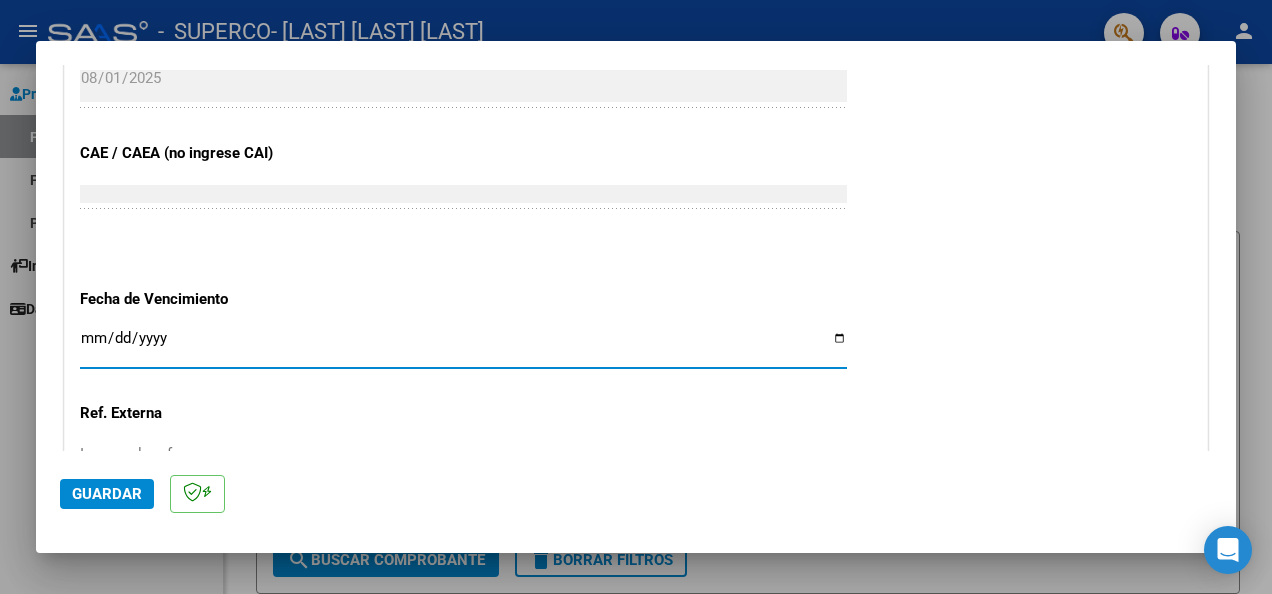click on "Ingresar la fecha" at bounding box center [463, 346] 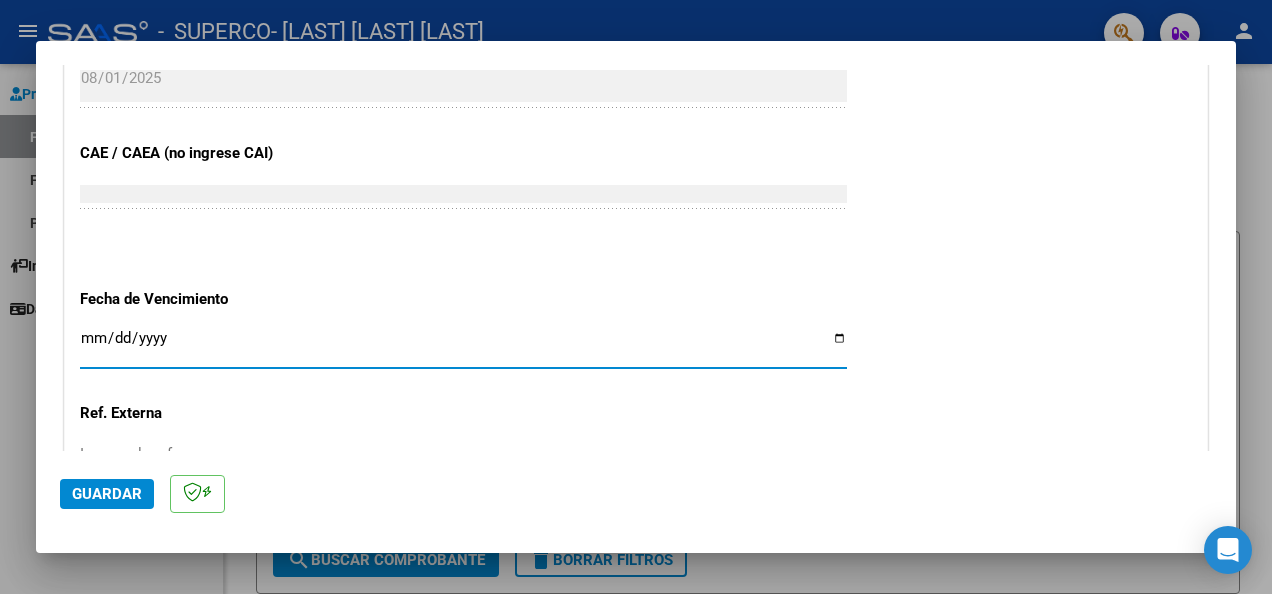 type on "2025-08-11" 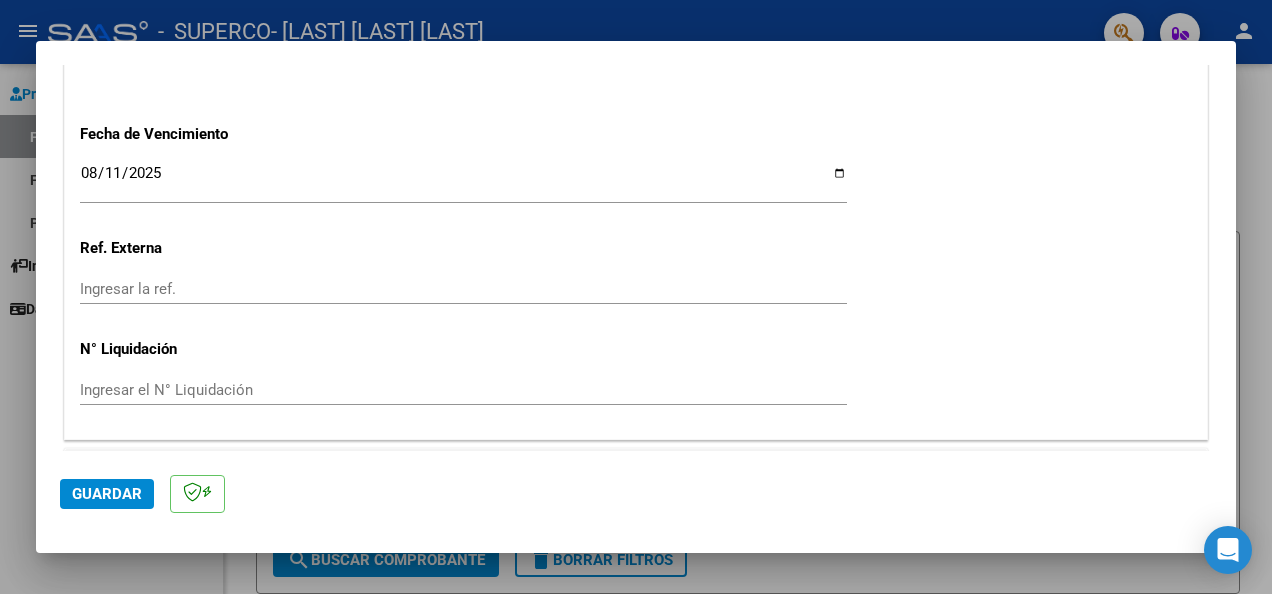 scroll, scrollTop: 1346, scrollLeft: 0, axis: vertical 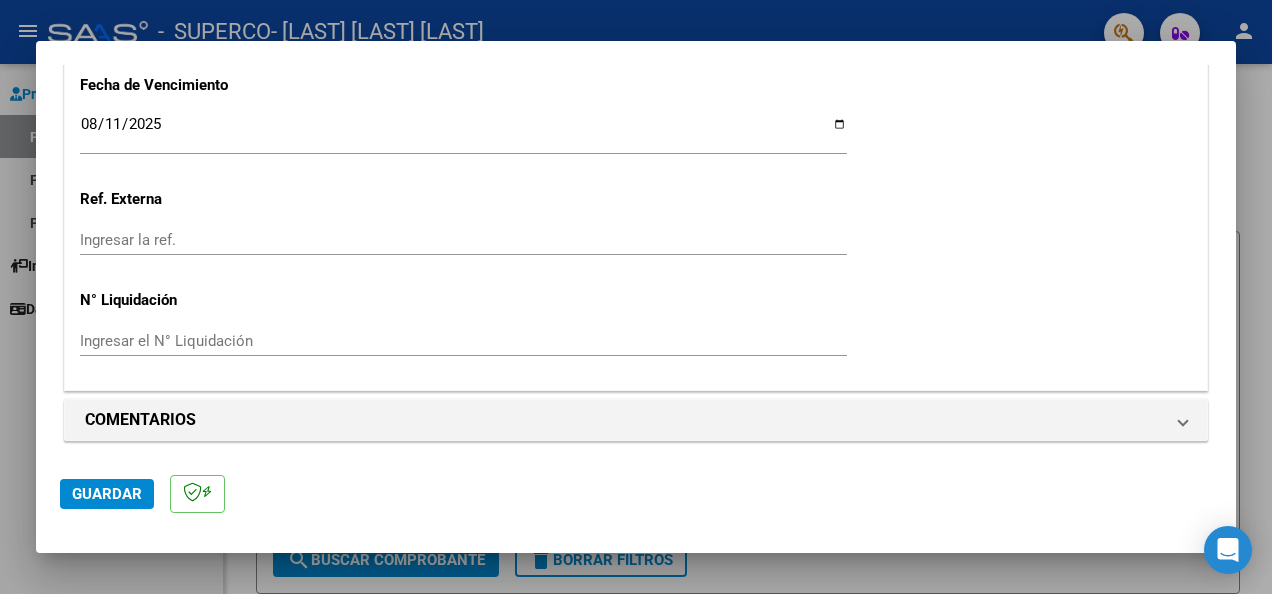 click on "Guardar" 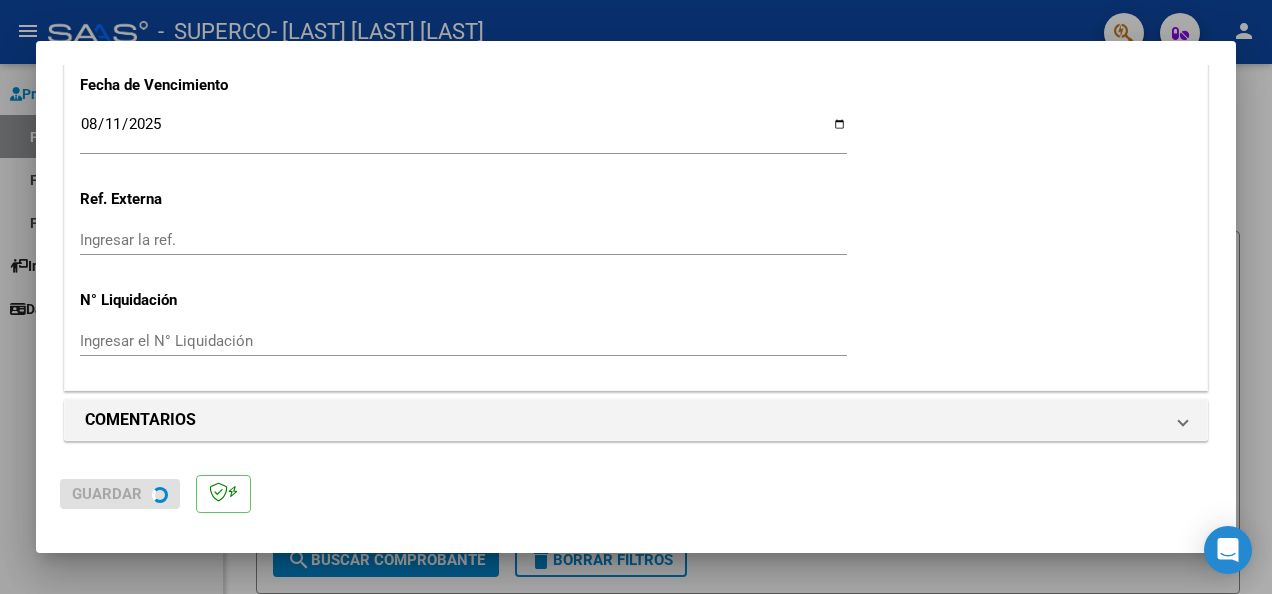 scroll, scrollTop: 0, scrollLeft: 0, axis: both 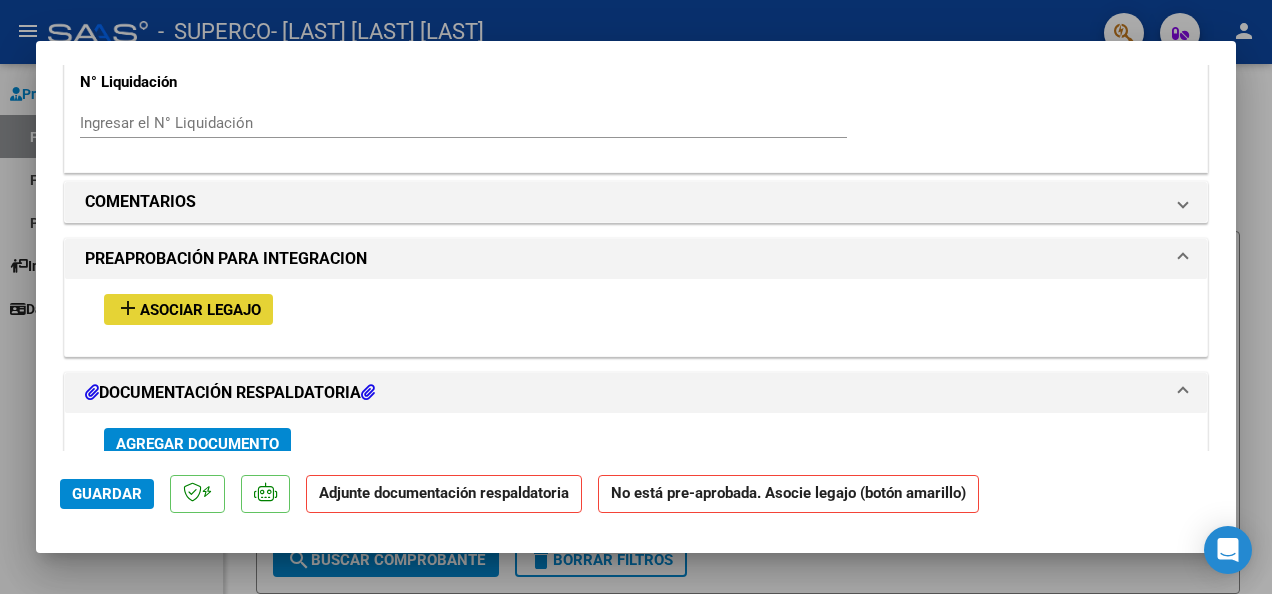 click on "Asociar Legajo" at bounding box center (200, 310) 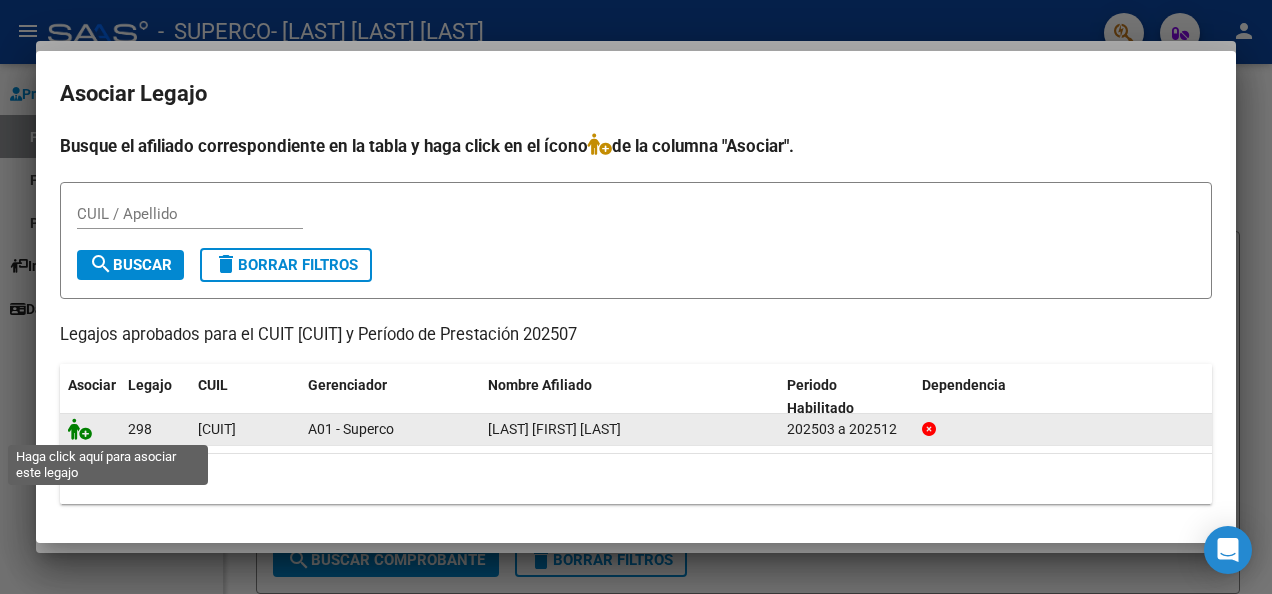 click 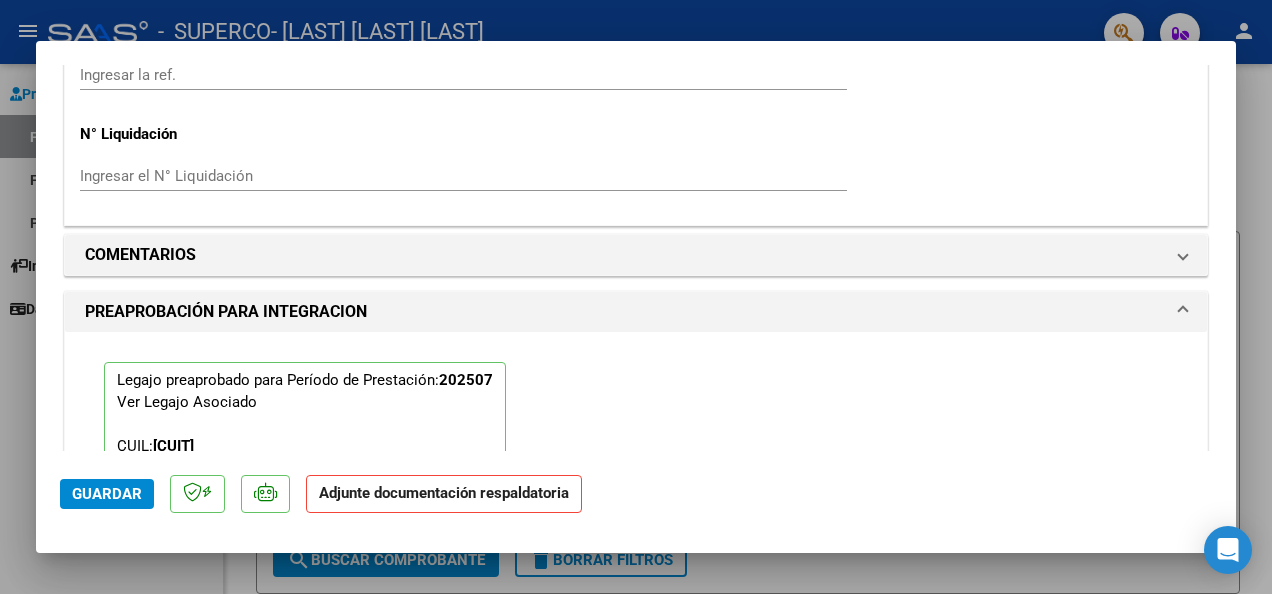 scroll, scrollTop: 1678, scrollLeft: 0, axis: vertical 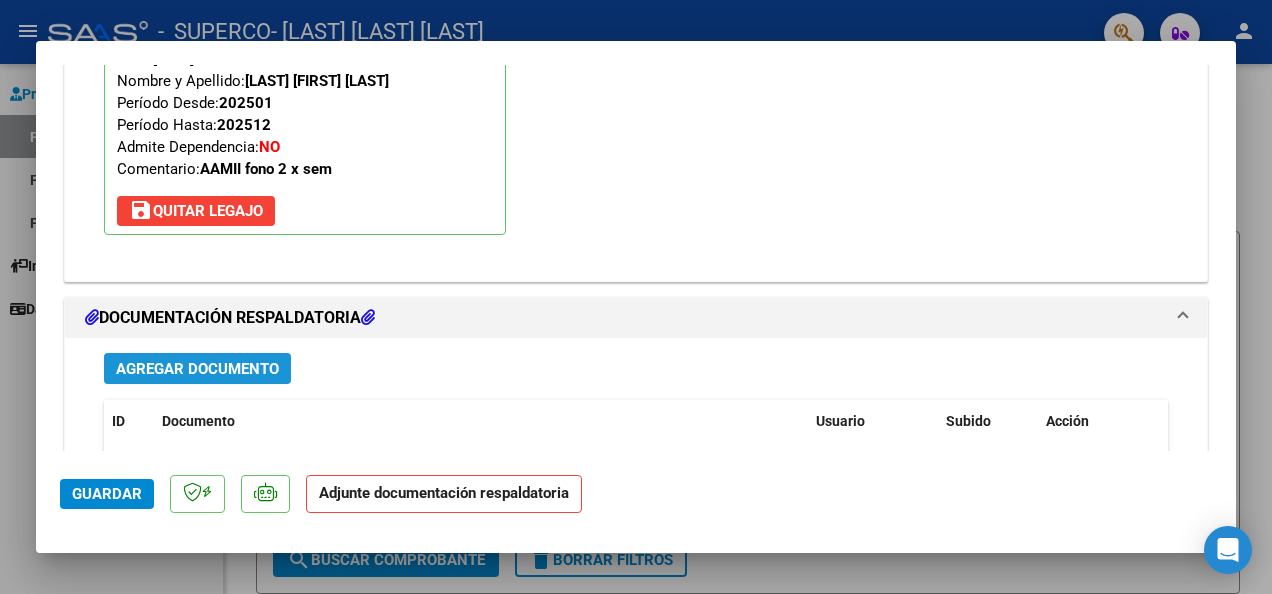 click on "Agregar Documento" at bounding box center (197, 369) 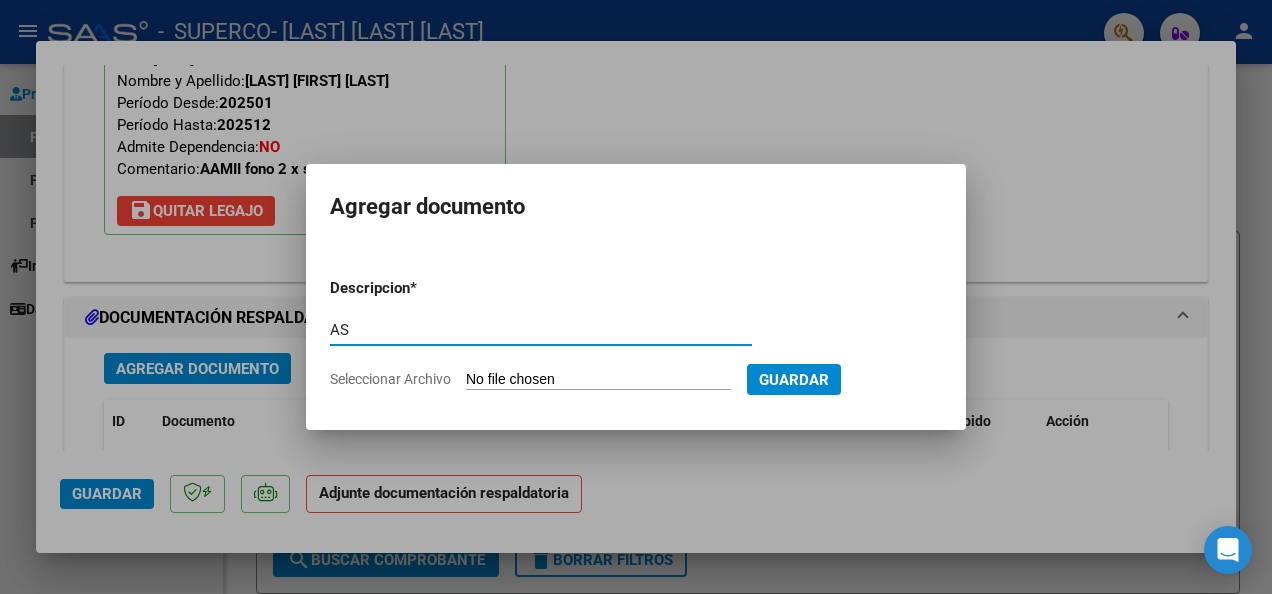 type on "A" 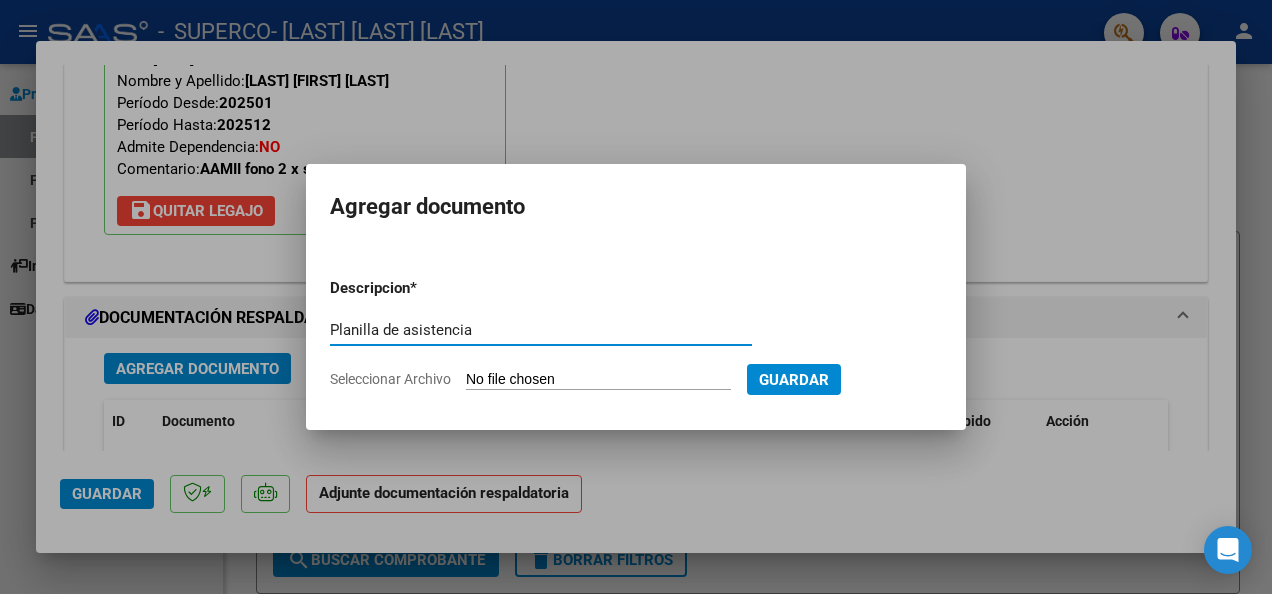 type on "Planilla de asistencia" 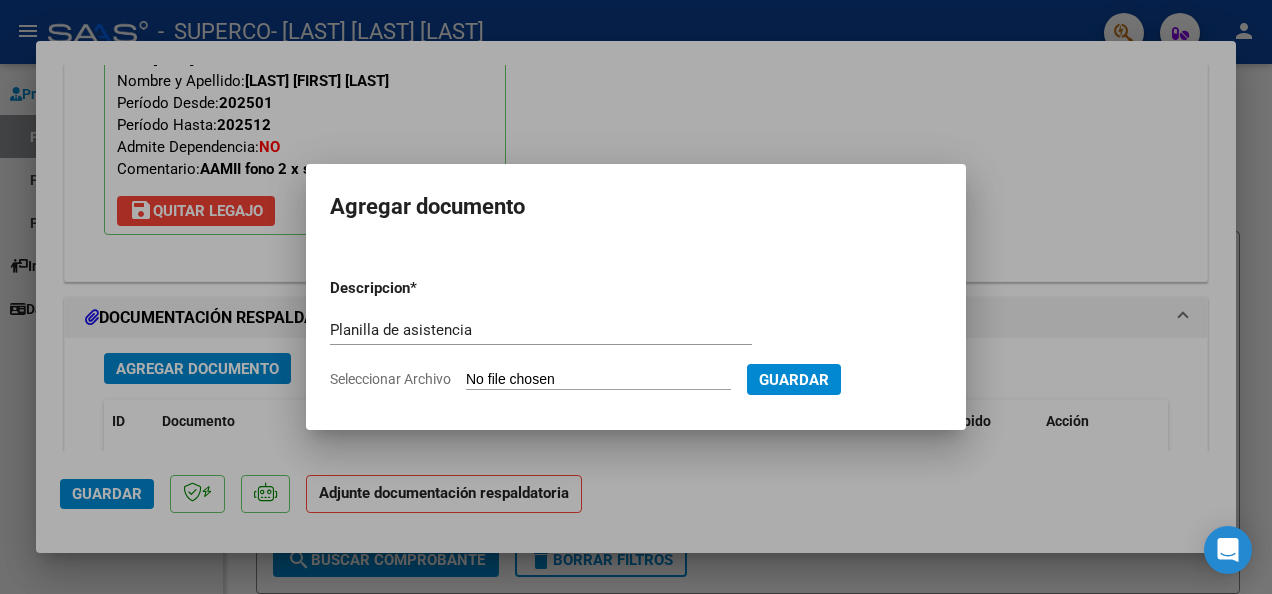 click on "Seleccionar Archivo" at bounding box center (598, 380) 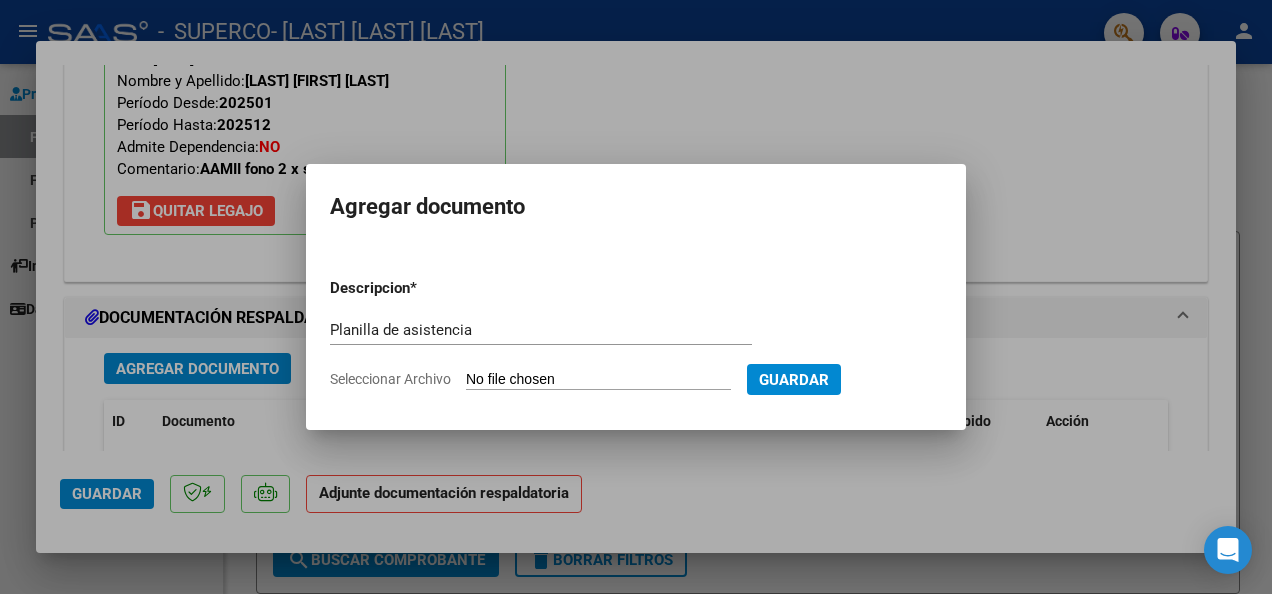 type on "C:\fakepath\Asistencia julio 2025- [FIRST] [LAST].pdf" 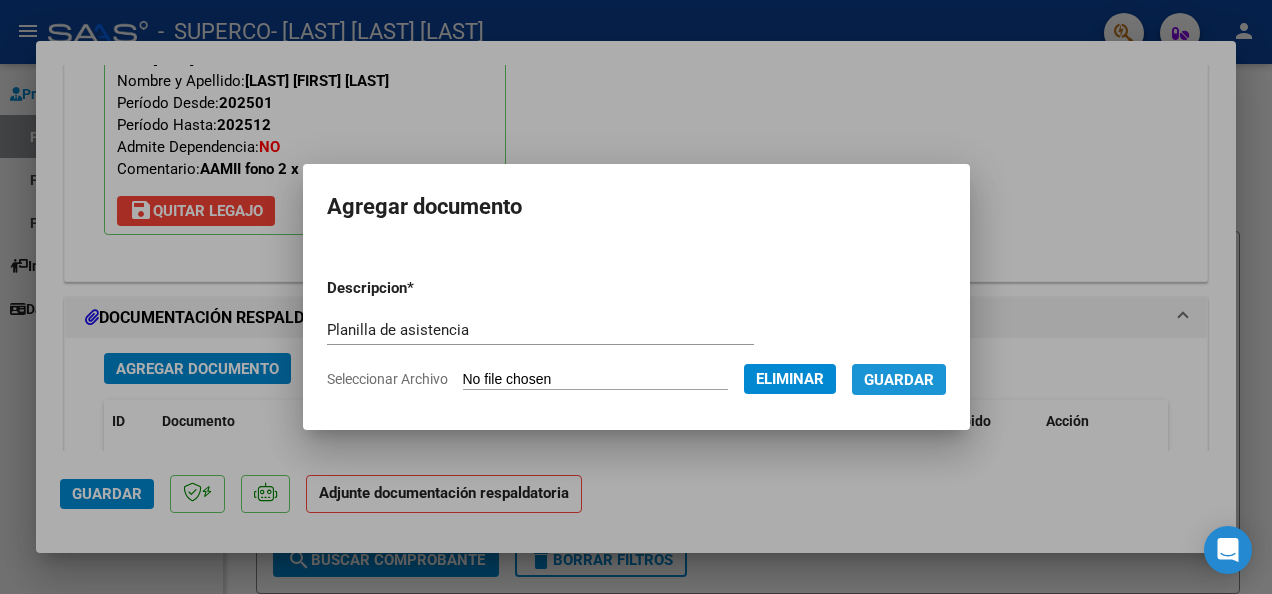 click on "Guardar" at bounding box center [899, 380] 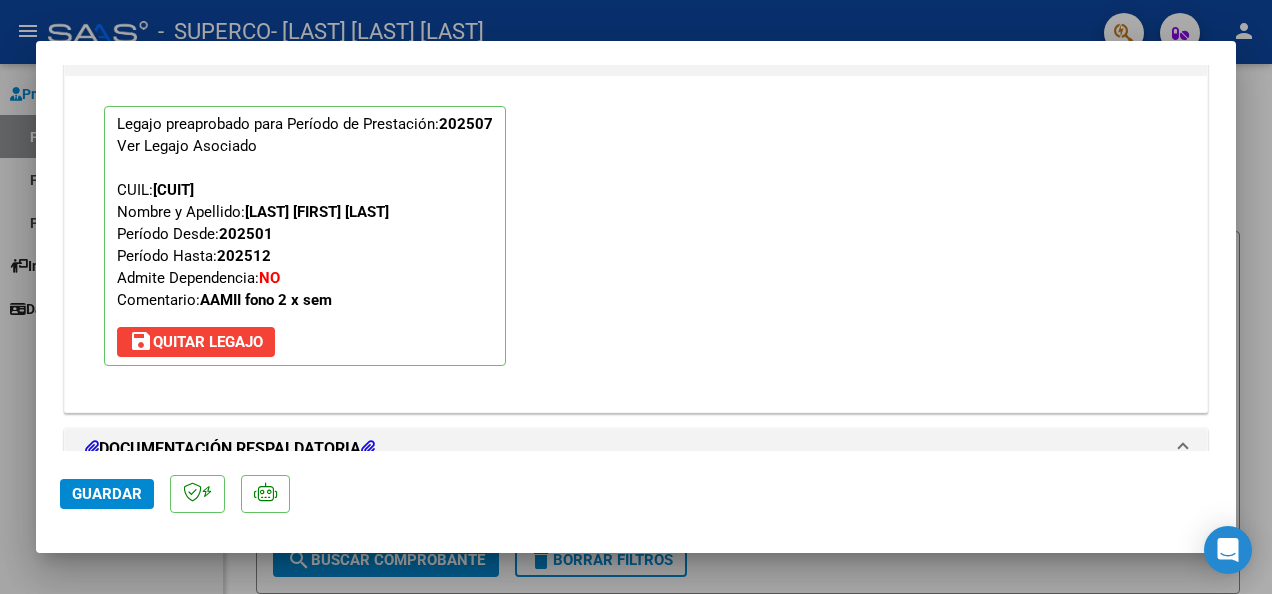 scroll, scrollTop: 1886, scrollLeft: 0, axis: vertical 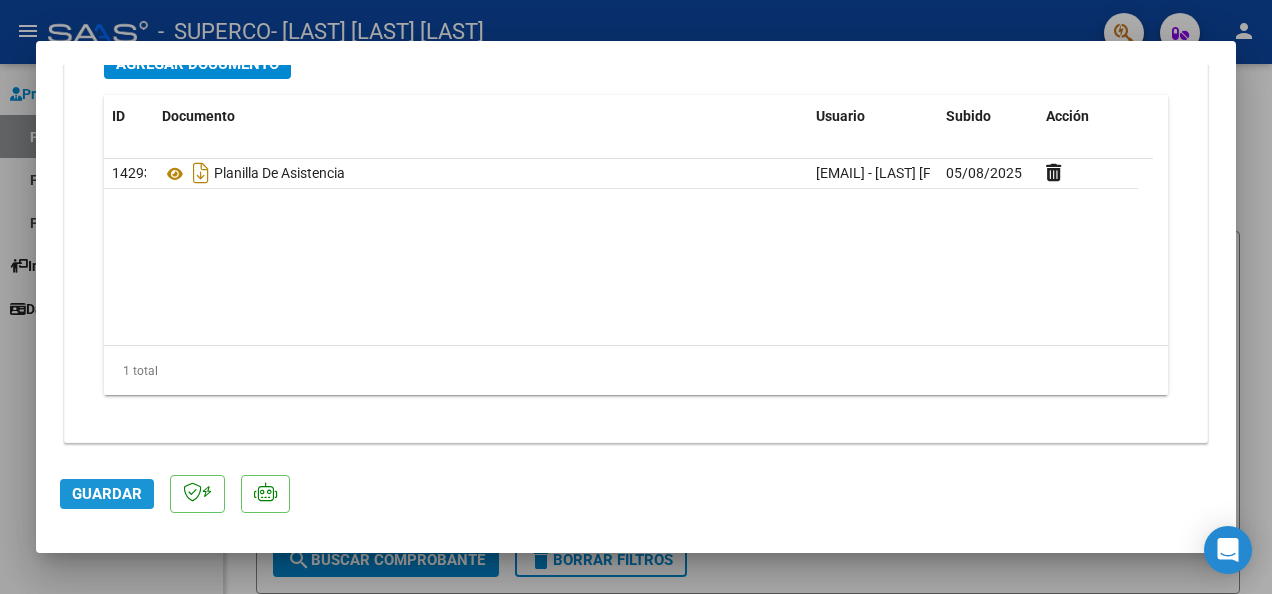 click on "Guardar" 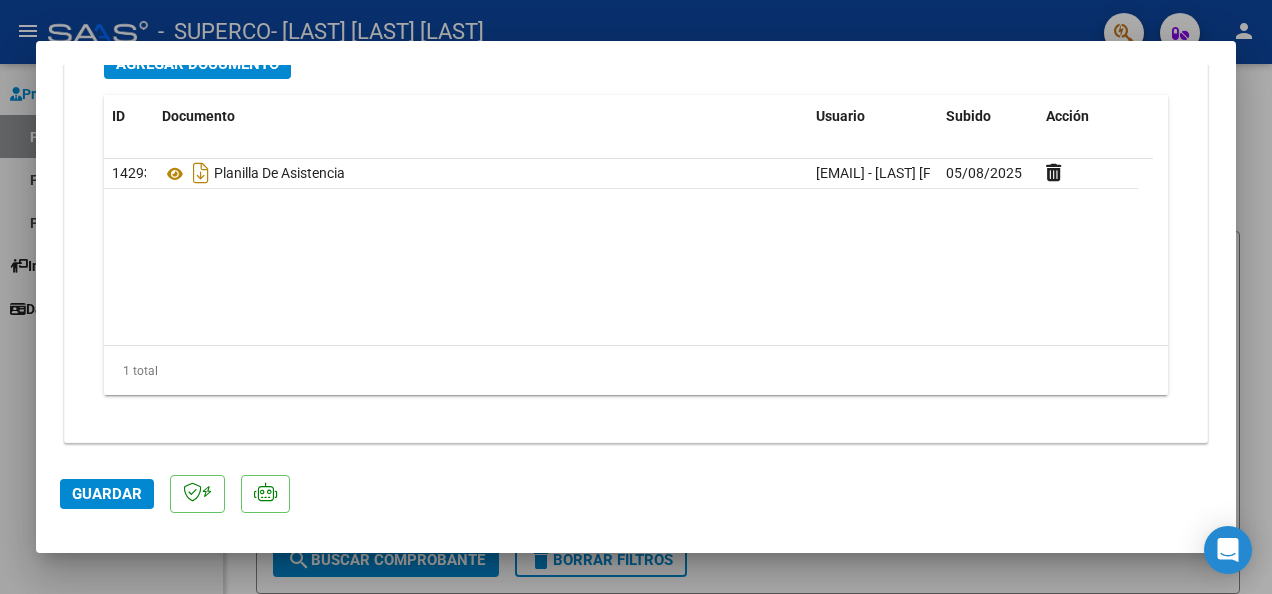 scroll, scrollTop: 2277, scrollLeft: 0, axis: vertical 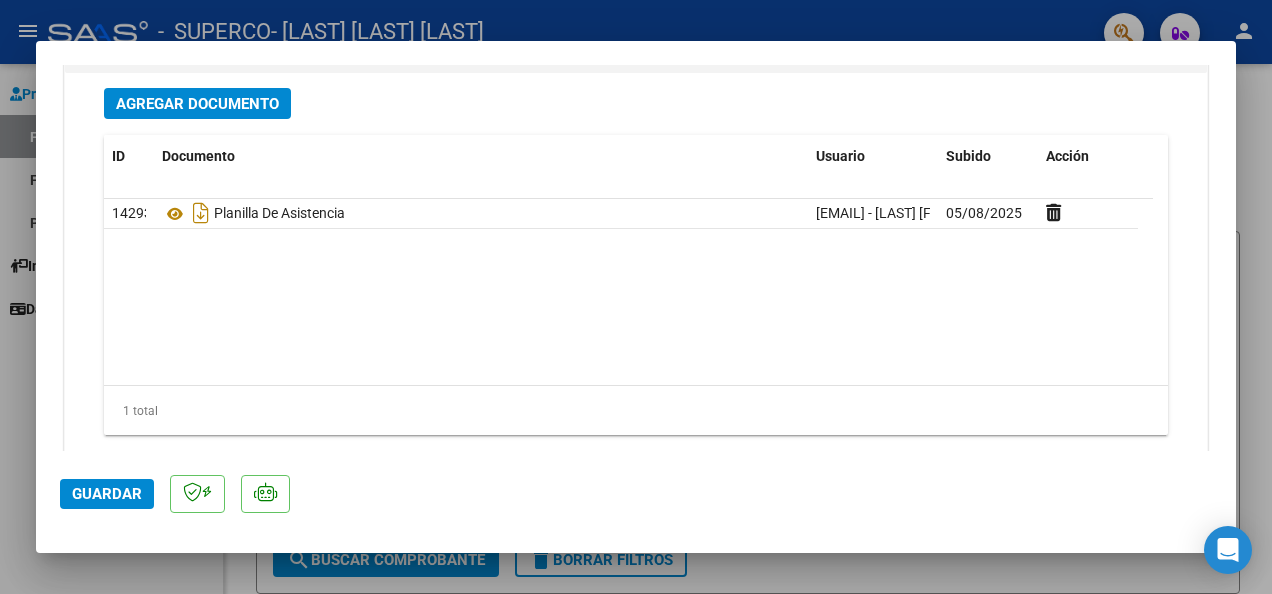 click at bounding box center [636, 297] 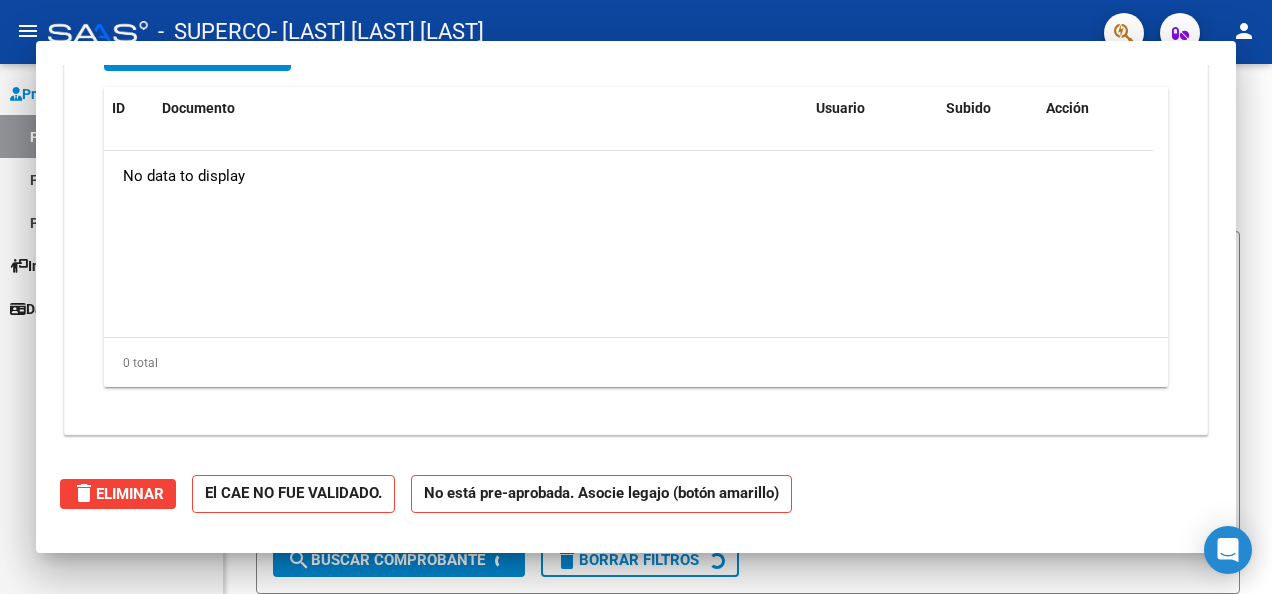 scroll, scrollTop: 2038, scrollLeft: 0, axis: vertical 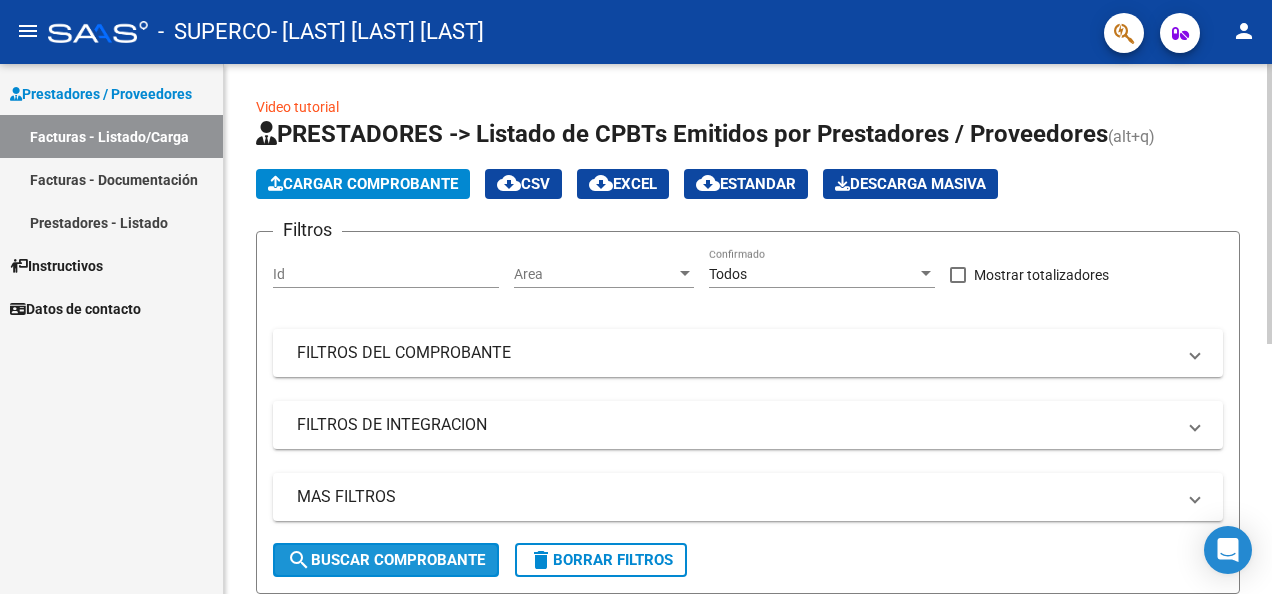 click on "search  Buscar Comprobante" 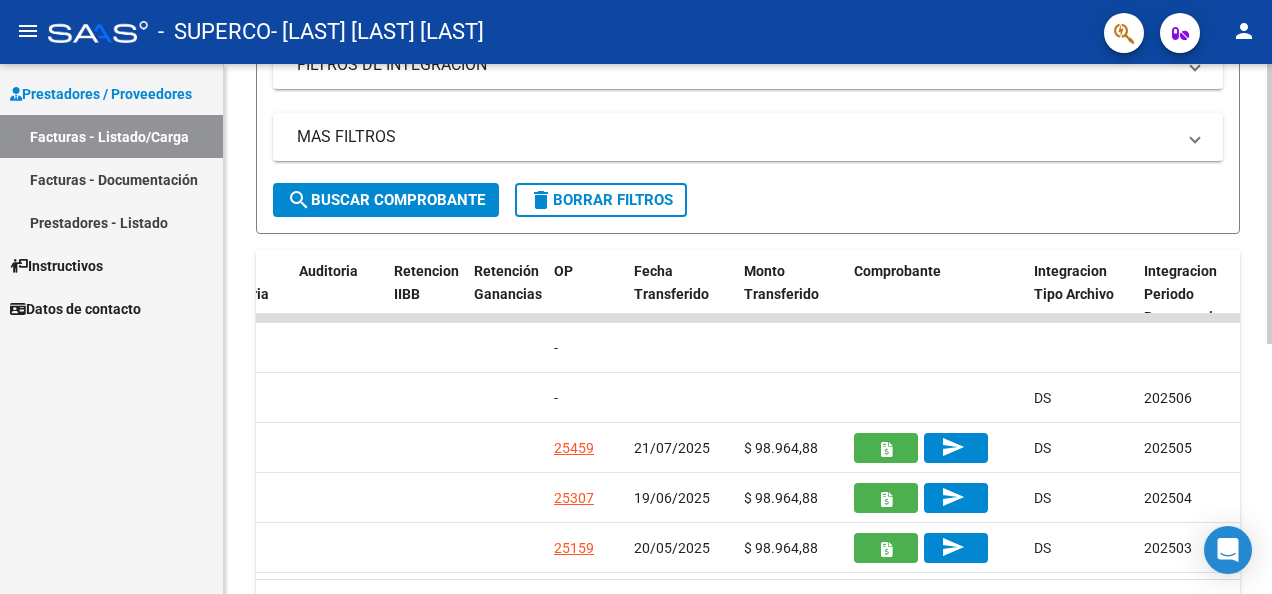 click on "menu -   SUPERCO   - [LAST] [LAST] [LAST] person    Prestadores / Proveedores Facturas - Listado/Carga Facturas - Documentación Prestadores - Listado    Instructivos    Datos de contacto  Video tutorial   PRESTADORES -> Listado de CPBTs Emitidos por Prestadores / Proveedores (alt+q)   Cargar Comprobante
cloud_download  CSV  cloud_download  EXCEL  cloud_download  Estandar   Descarga Masiva
Filtros Id Area Area Todos Confirmado   Mostrar totalizadores   FILTROS DEL COMPROBANTE  Comprobante Tipo Comprobante Tipo Start date – End date Fec. Comprobante Desde / Hasta Días Emisión Desde(cant. días) Días Emisión Hasta(cant. días) CUIT / Razón Social Pto. Venta Nro. Comprobante Código SSS CAE Válido CAE Válido Todos Cargado Módulo Hosp. Todos Tiene facturacion Apócrifa Hospital Refes  FILTROS DE INTEGRACION  Período De Prestación Campos del Archivo de Rendición Devuelto x SSS (dr_envio) Todos Rendido x SSS (dr_envio) Tipo de Registro Tipo de Registro Período Presentación Todos –" at bounding box center (636, 297) 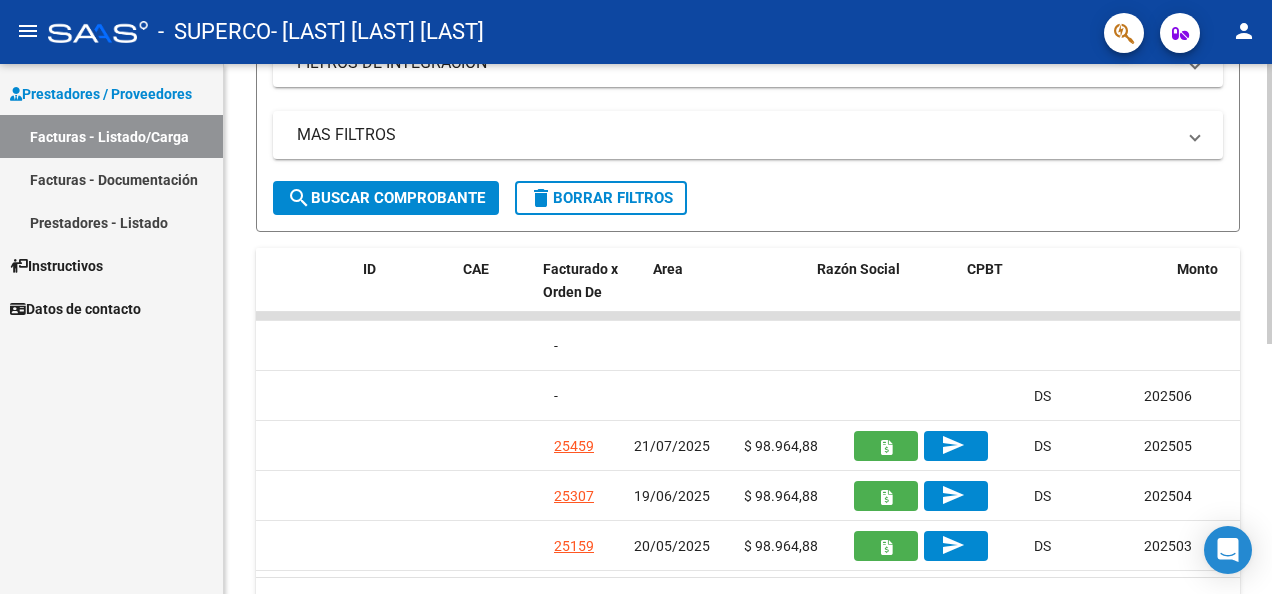 scroll, scrollTop: 0, scrollLeft: 0, axis: both 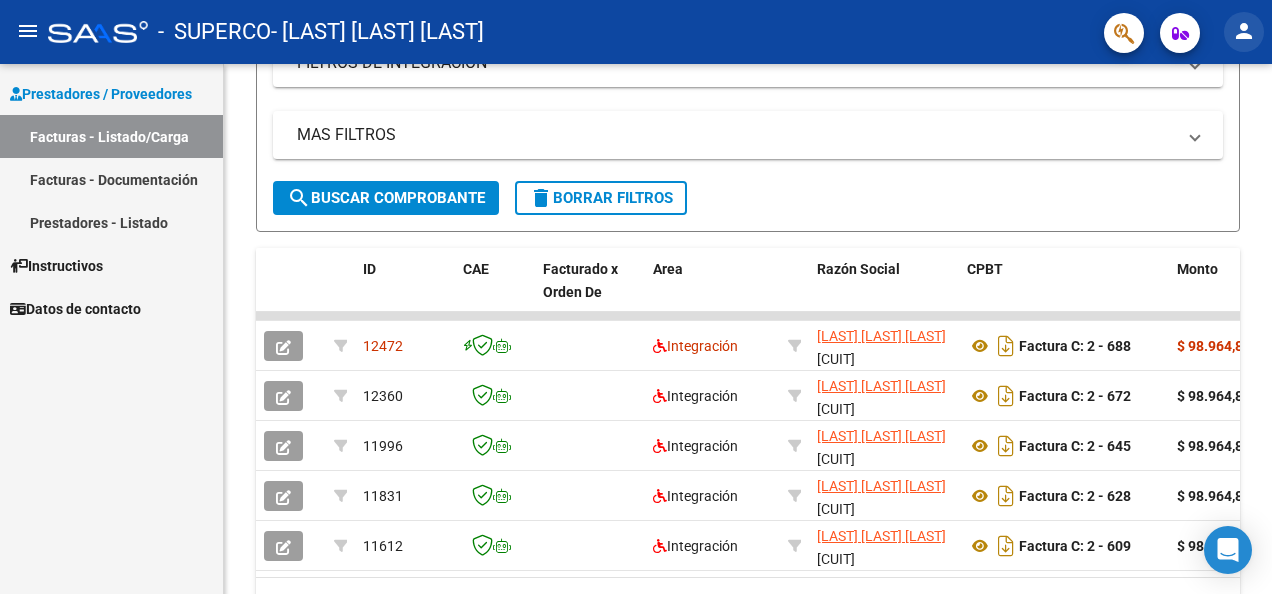 click on "person" 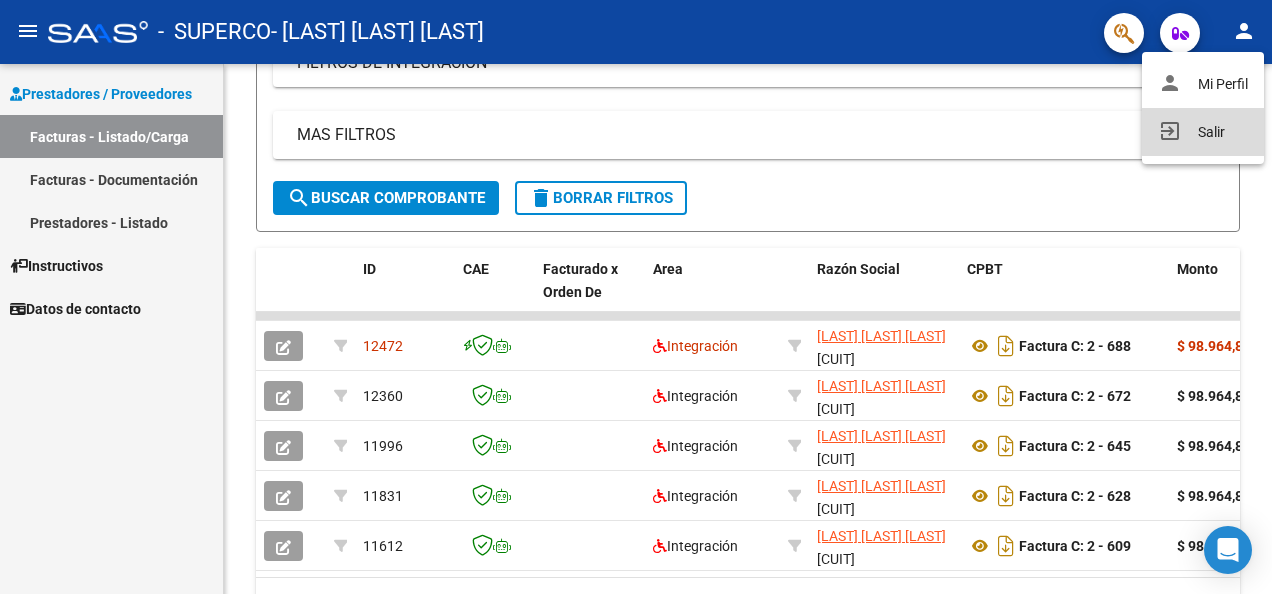 click on "exit_to_app  Salir" at bounding box center (1203, 132) 